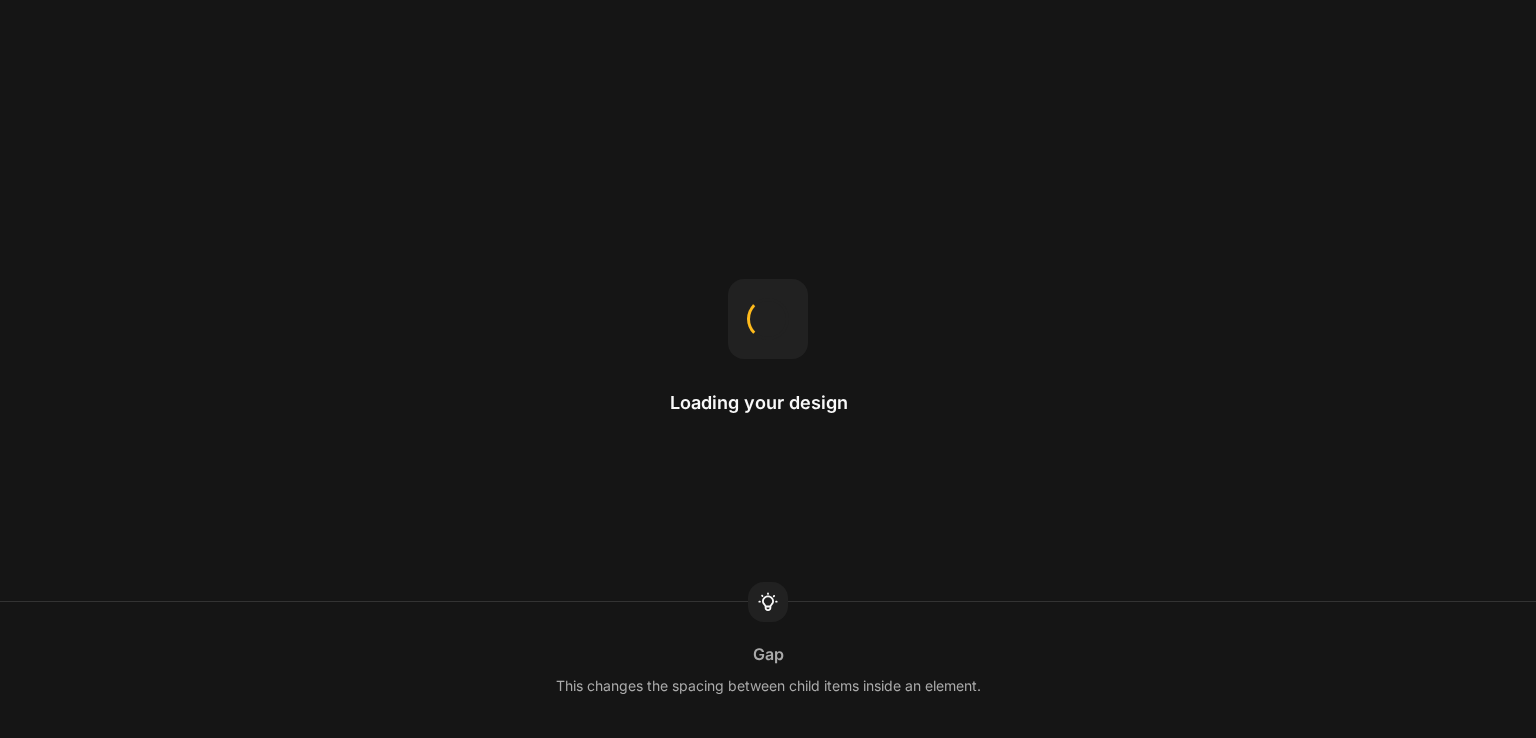 scroll, scrollTop: 0, scrollLeft: 0, axis: both 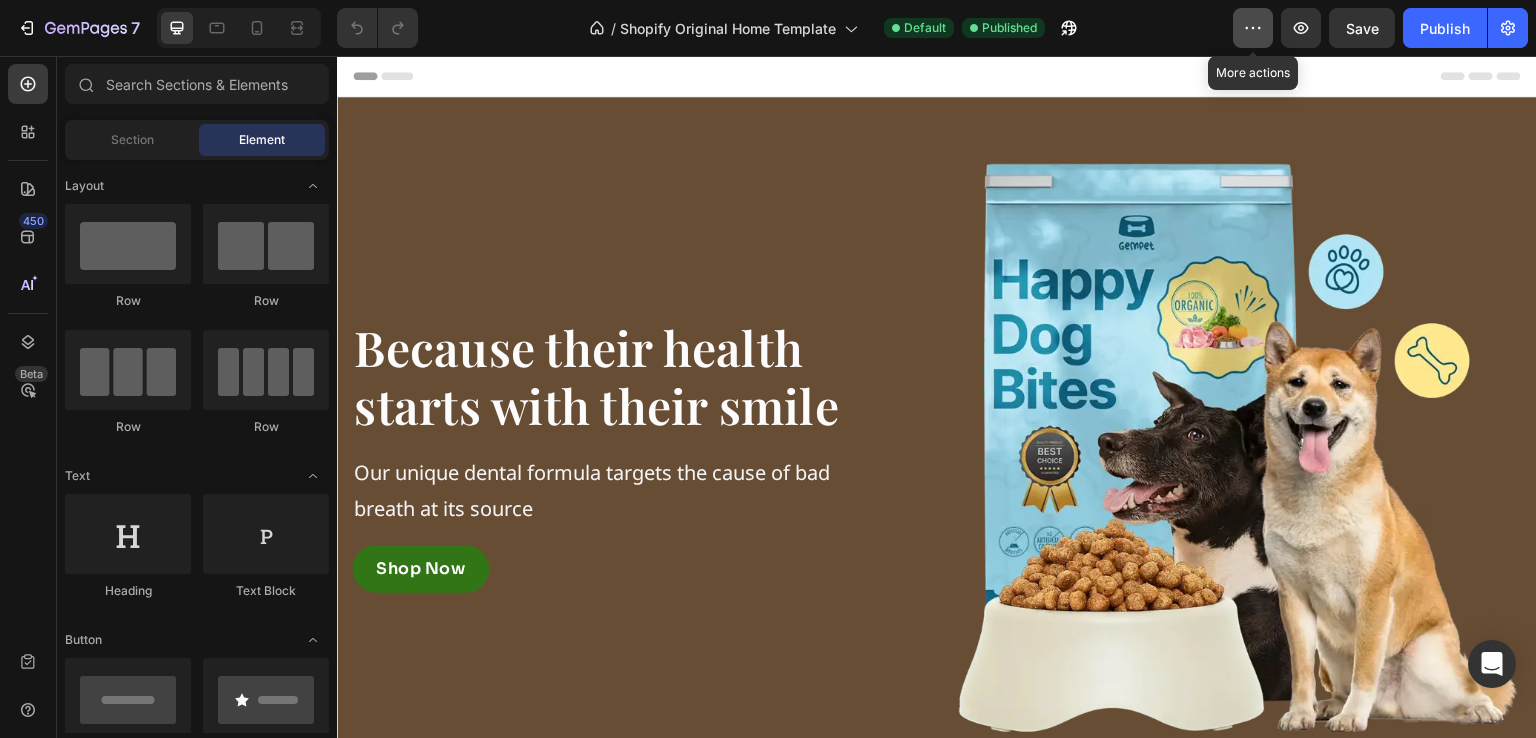 click 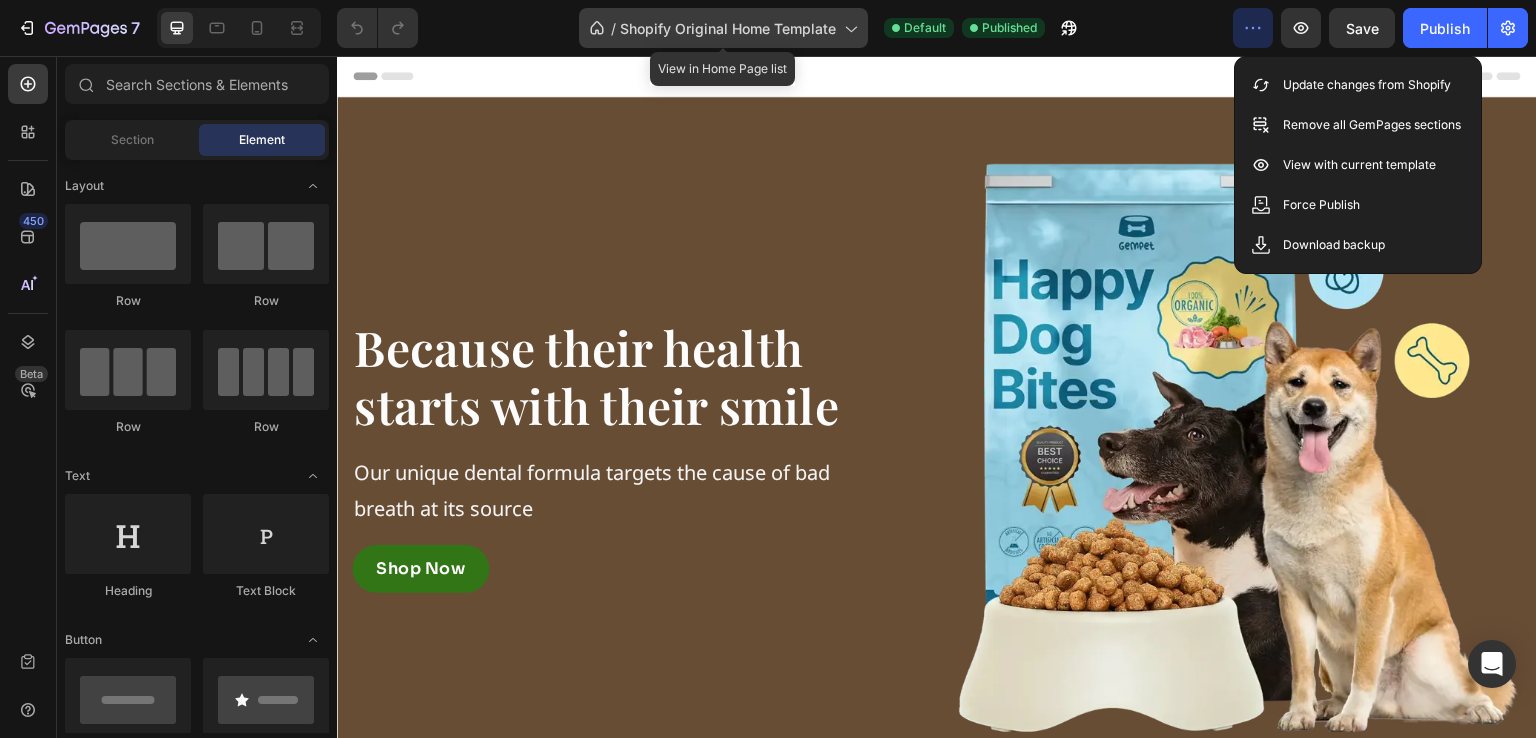 click on "Shopify Original Home Template" at bounding box center (728, 28) 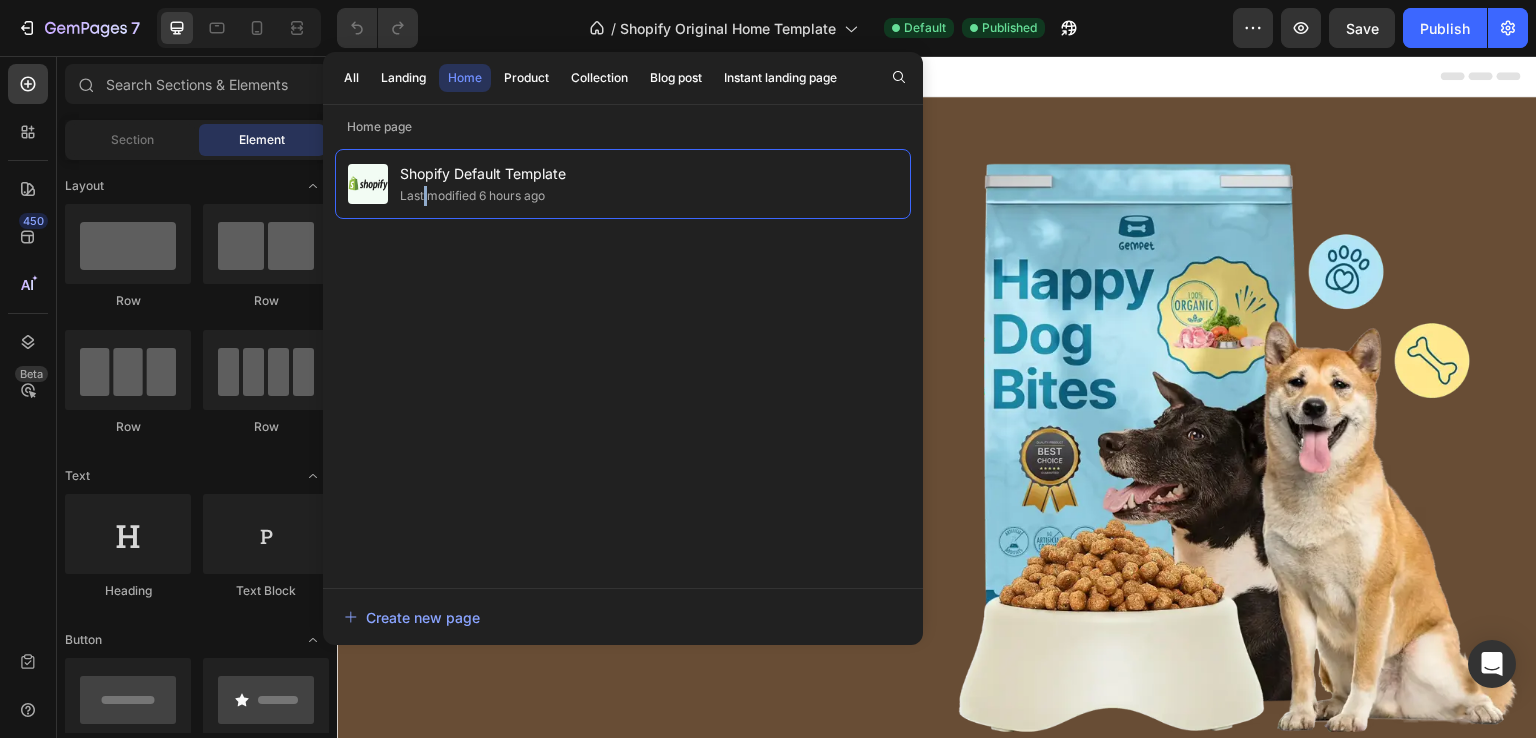 drag, startPoint x: 505, startPoint y: 197, endPoint x: 425, endPoint y: 339, distance: 162.98466 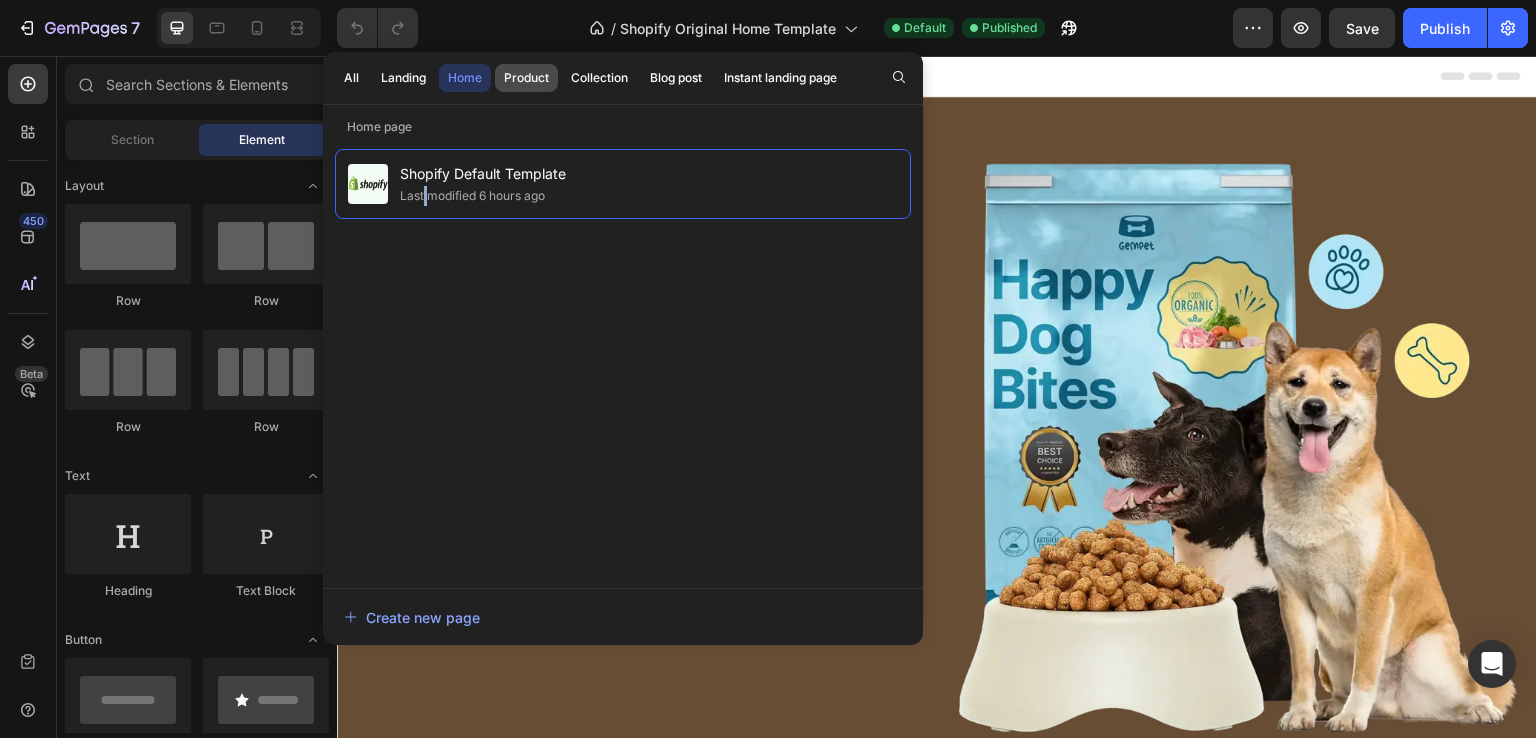 click on "Product" at bounding box center [526, 78] 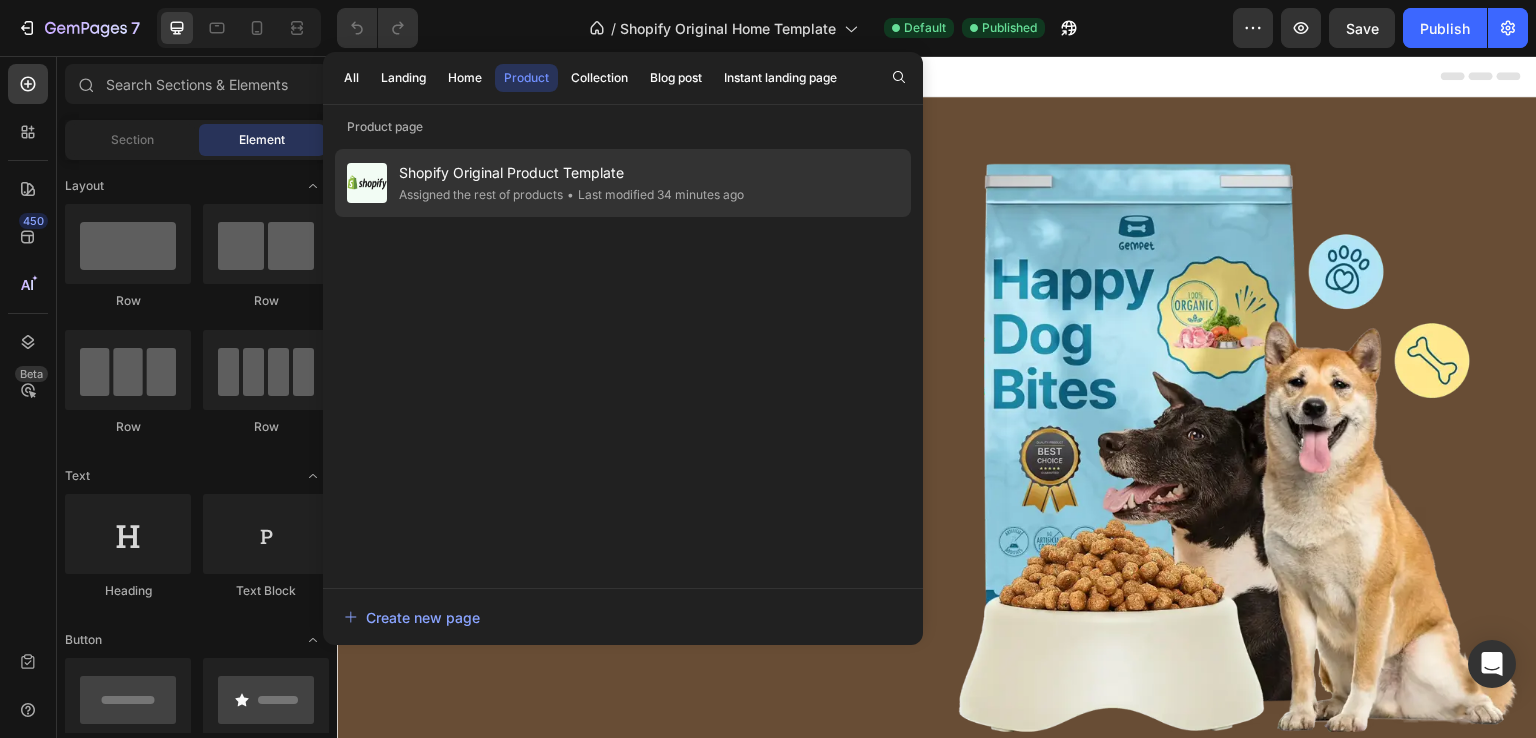 click on "Shopify Original Product Template" at bounding box center (571, 173) 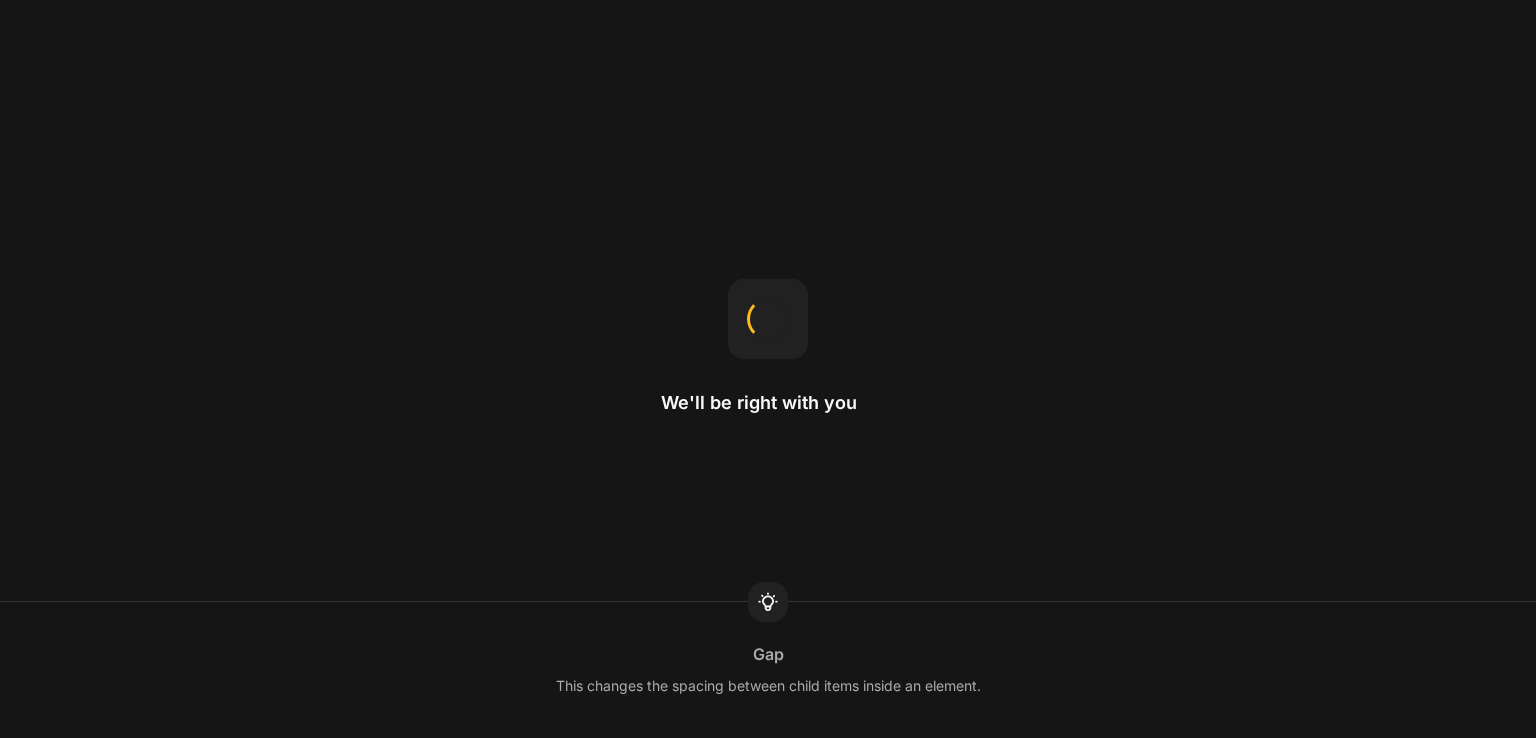 scroll, scrollTop: 0, scrollLeft: 0, axis: both 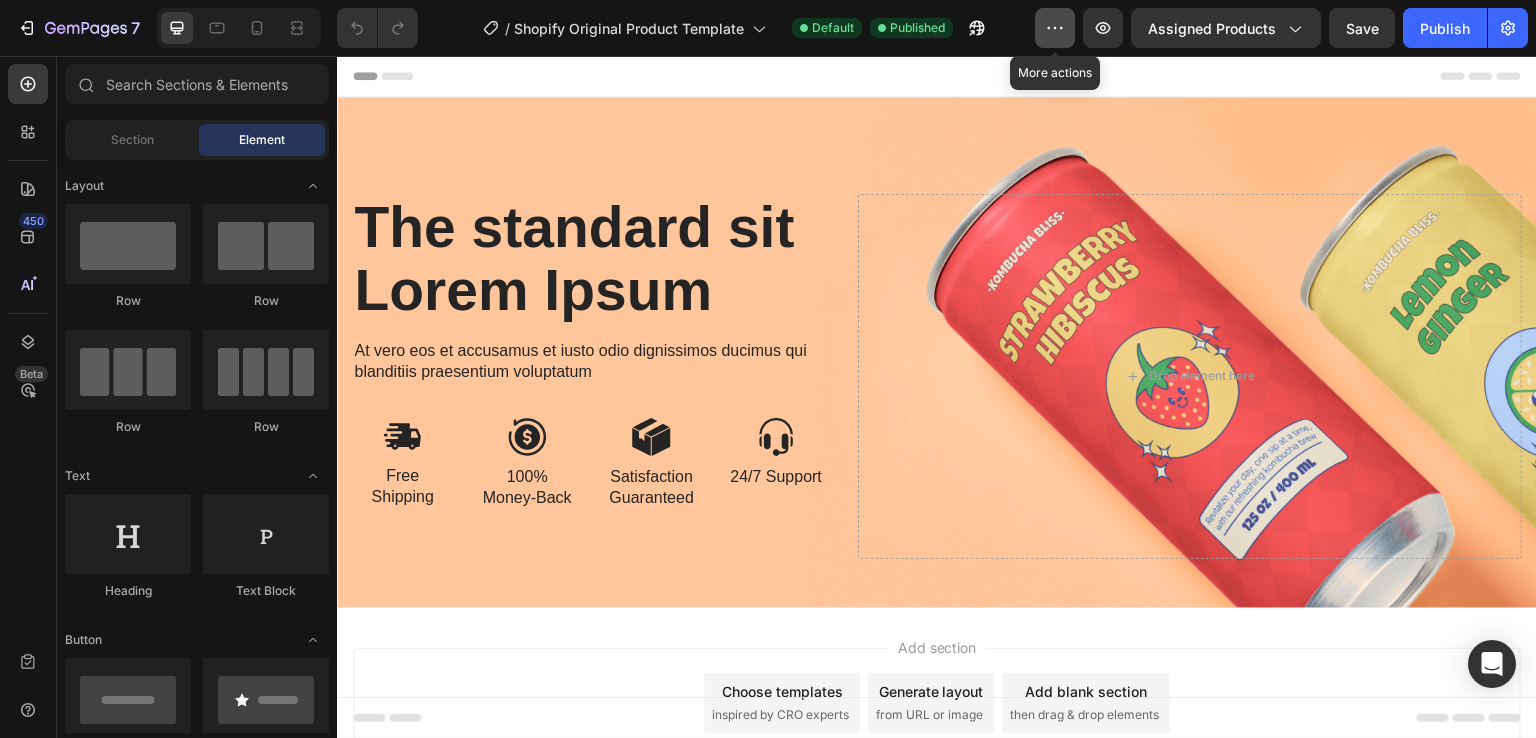 click 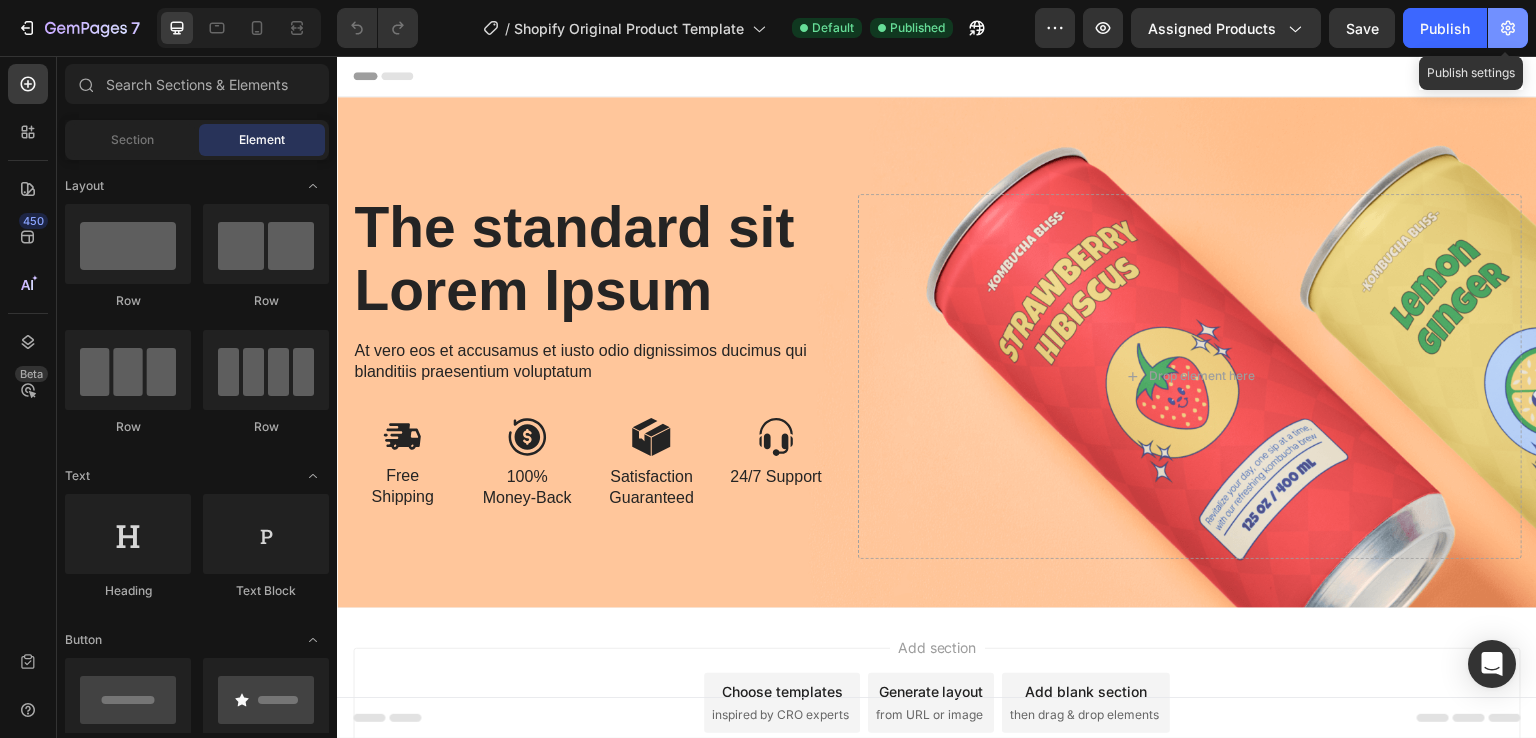 click 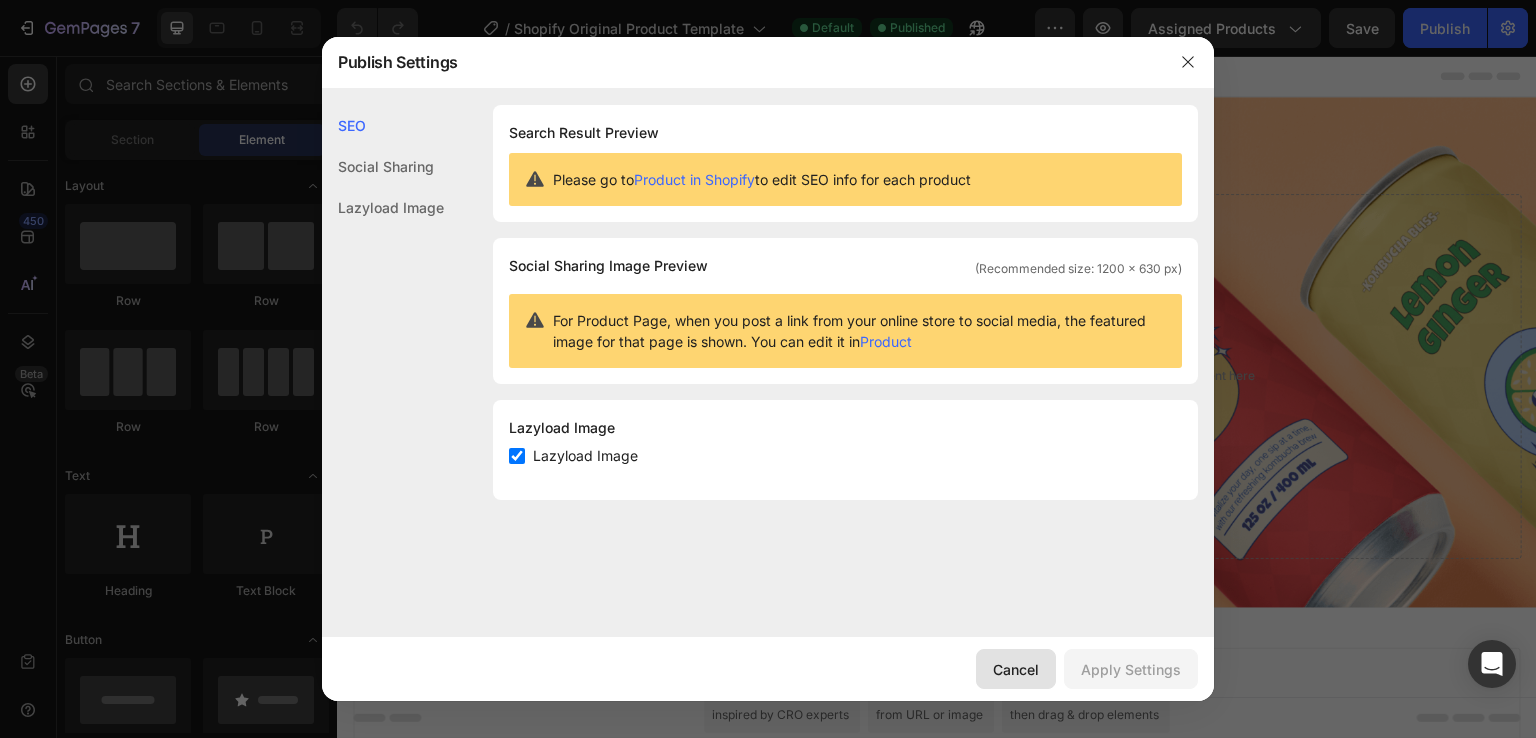 click on "Cancel" at bounding box center [1016, 669] 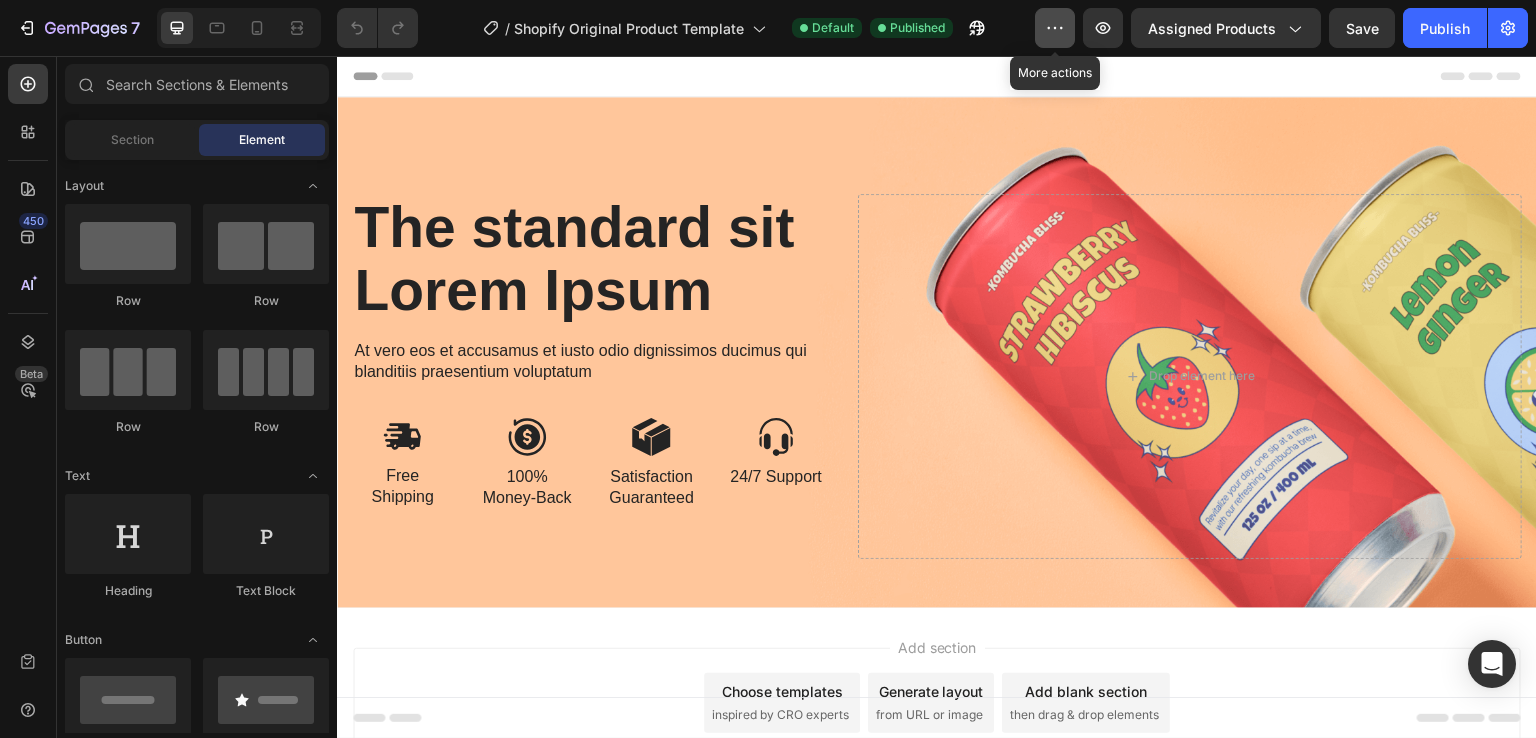 click 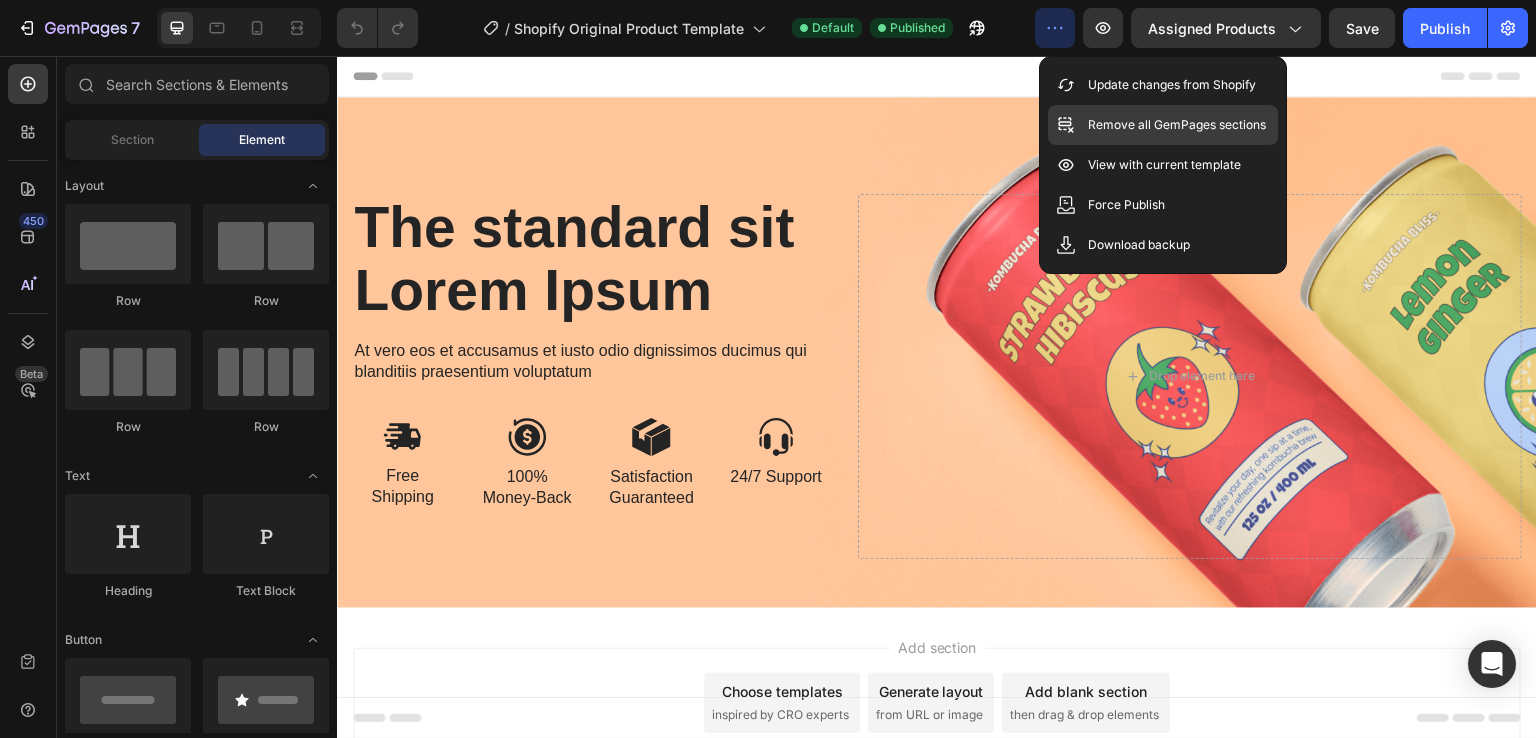 click on "Remove all GemPages sections" at bounding box center (1177, 125) 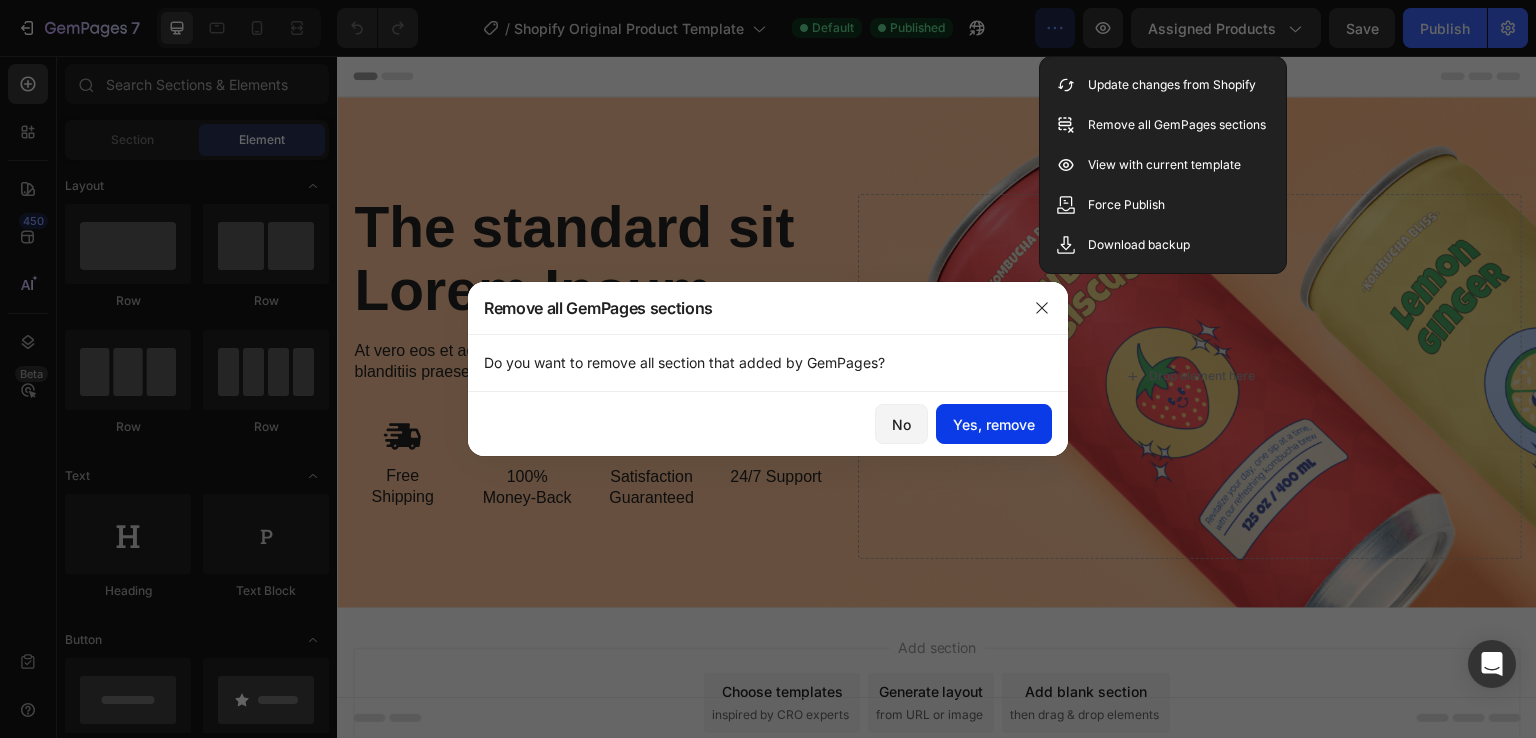 click on "Yes, remove" at bounding box center [994, 424] 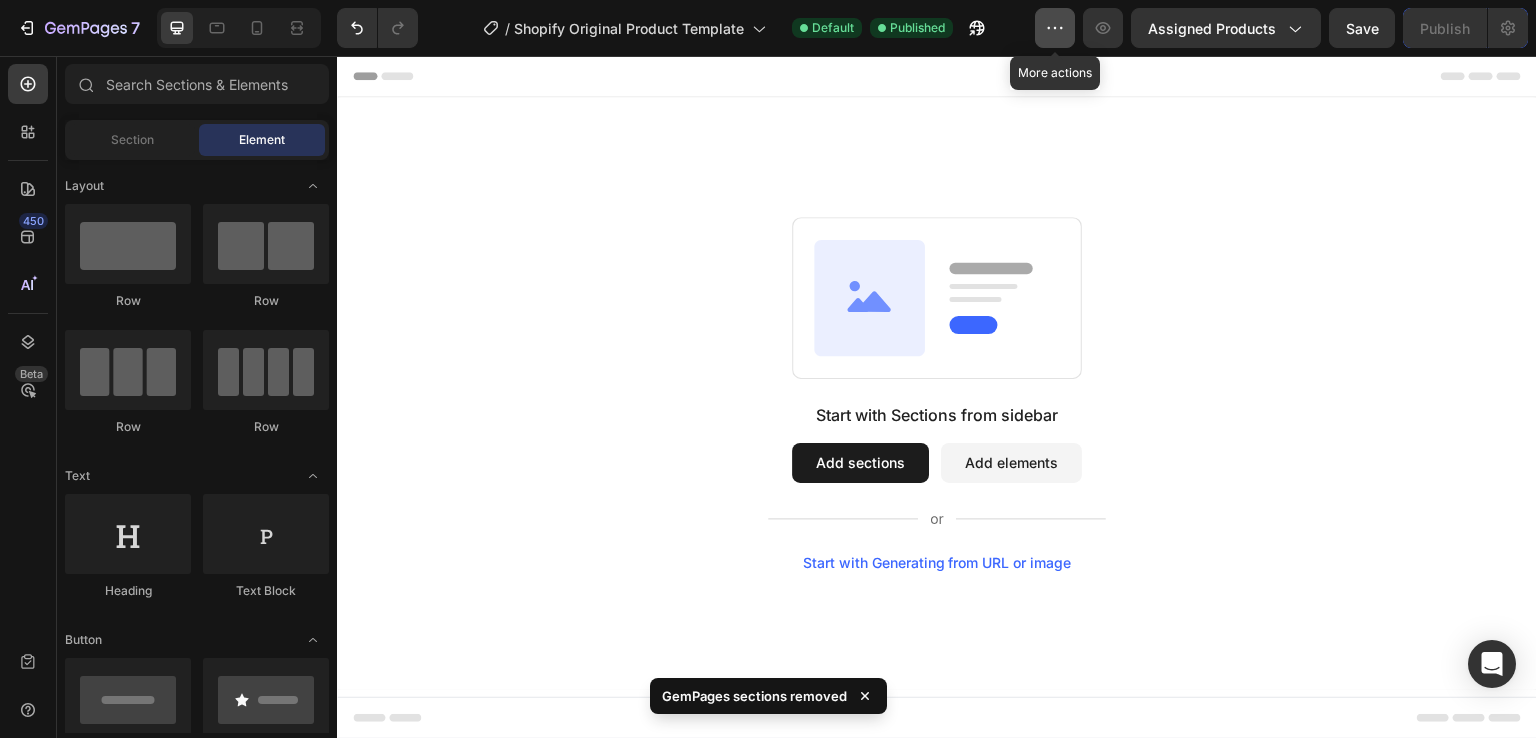 click 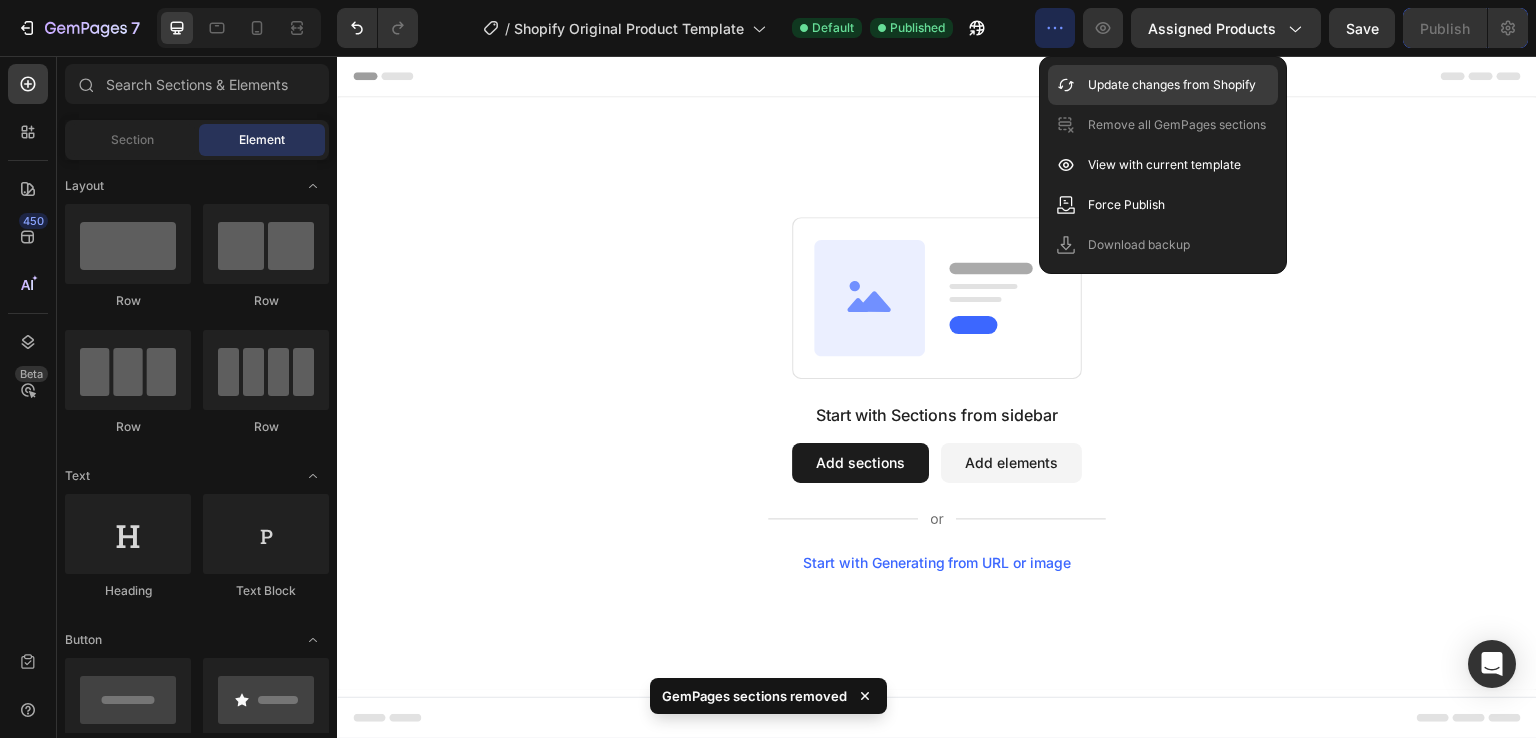 click on "Update changes from Shopify" 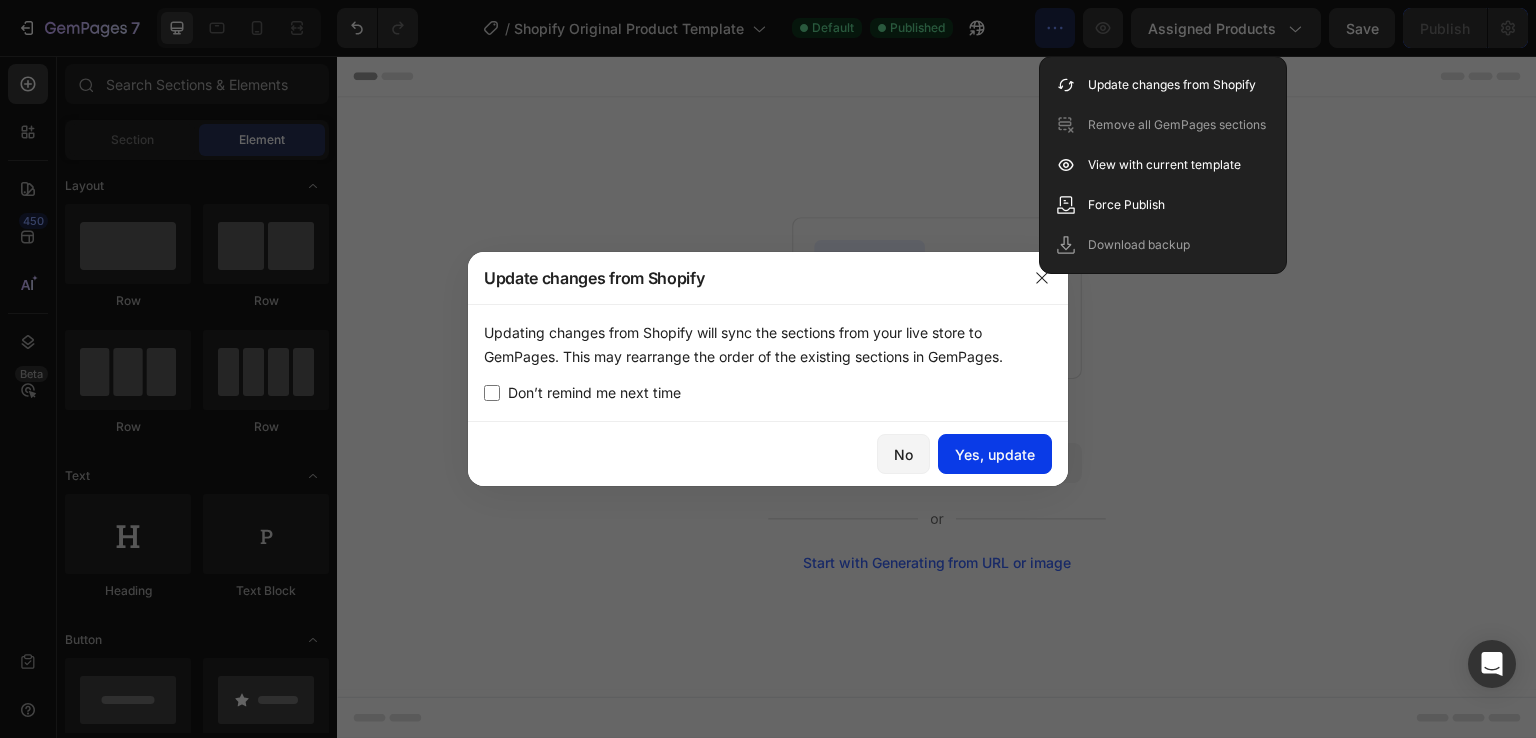 click on "Yes, update" at bounding box center (995, 454) 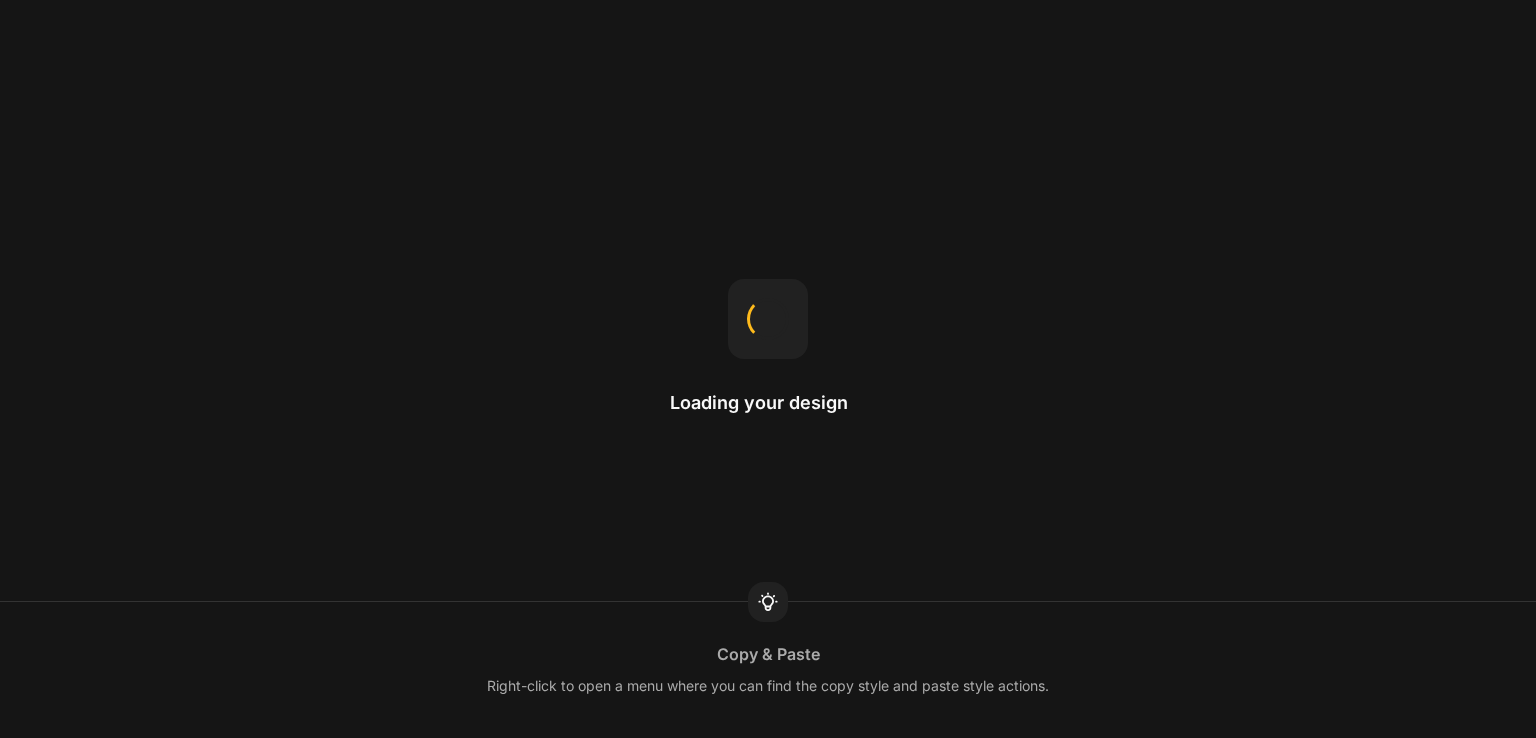 scroll, scrollTop: 0, scrollLeft: 0, axis: both 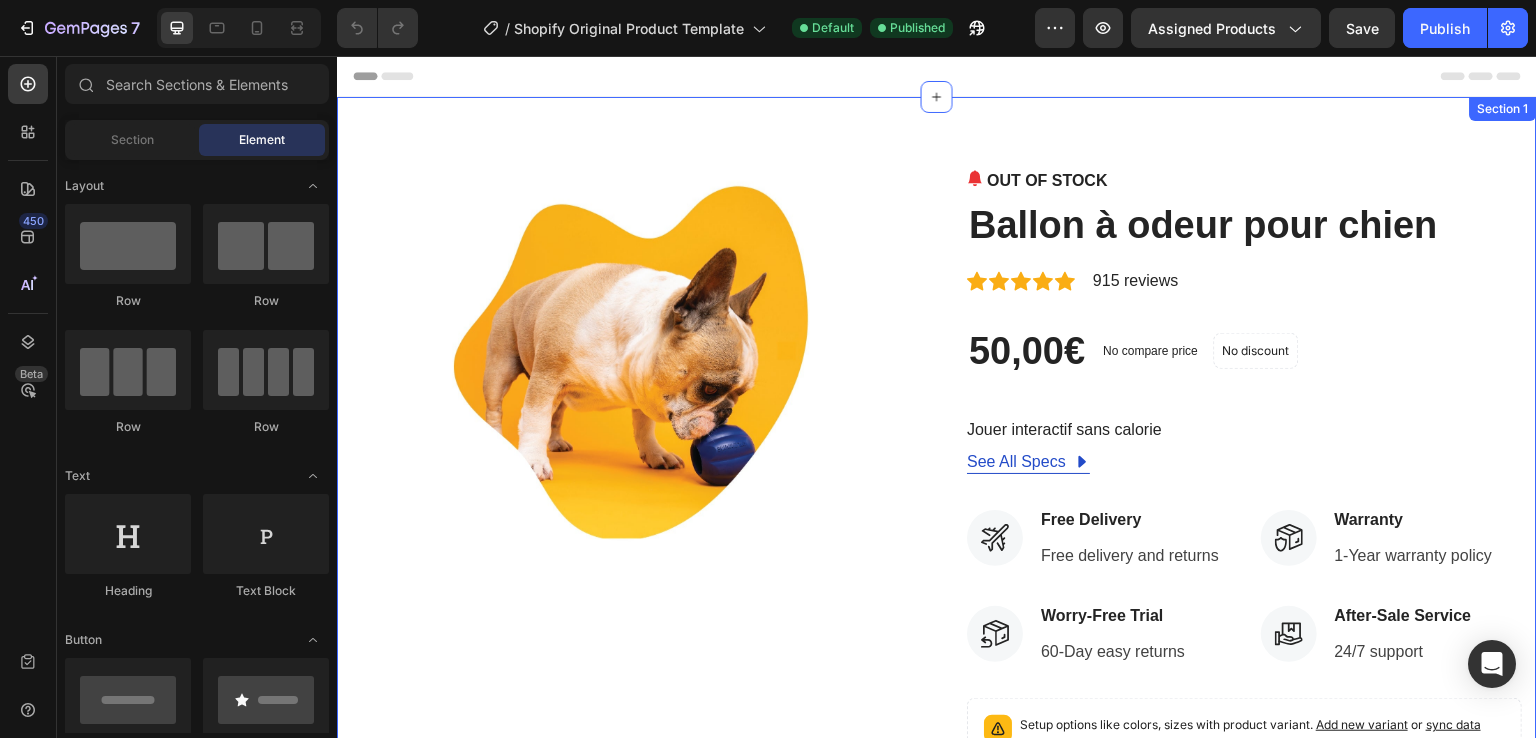 click on "Product Images
OUT OF STOCK (P) Stock Counter Ballon à odeur pour chien (P) Title
Icon
Icon
Icon
Icon
Icon Icon List Hoz 915 reviews Text block Row 50,00€ (P) Price (P) Price No compare price (P) Price No discount   Not be displayed when published Product Badge Row Jouer interactif sans calorie    (P) Description
See All Specs Button Row
Icon Free Delivery Text block Free delivery and returns Text block Icon List
Icon Worry-Free Trial Text block 60-Day easy returns Text block Icon List
Icon Warranty Text block 1-Year warranty policy Text block Icon List
Icon After-Sale Service Text block 24/7 support Text block Icon List Row Setup options like colors, sizes with product variant.       Add new variant   or   sync data (P) Variants & Swatches Quantity Text block
1
(P) Quantity Out Of Stock Buy it now" at bounding box center (937, 615) 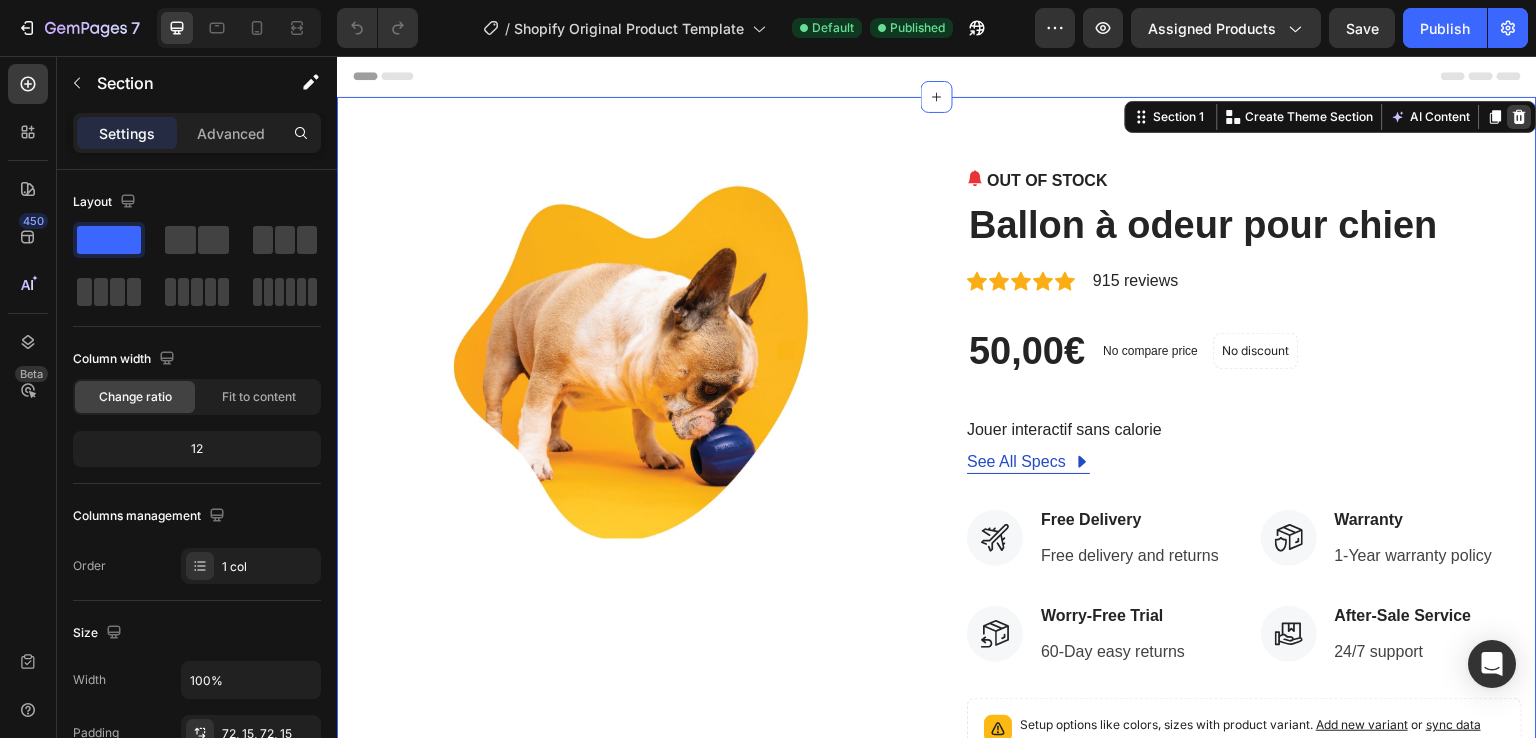 click 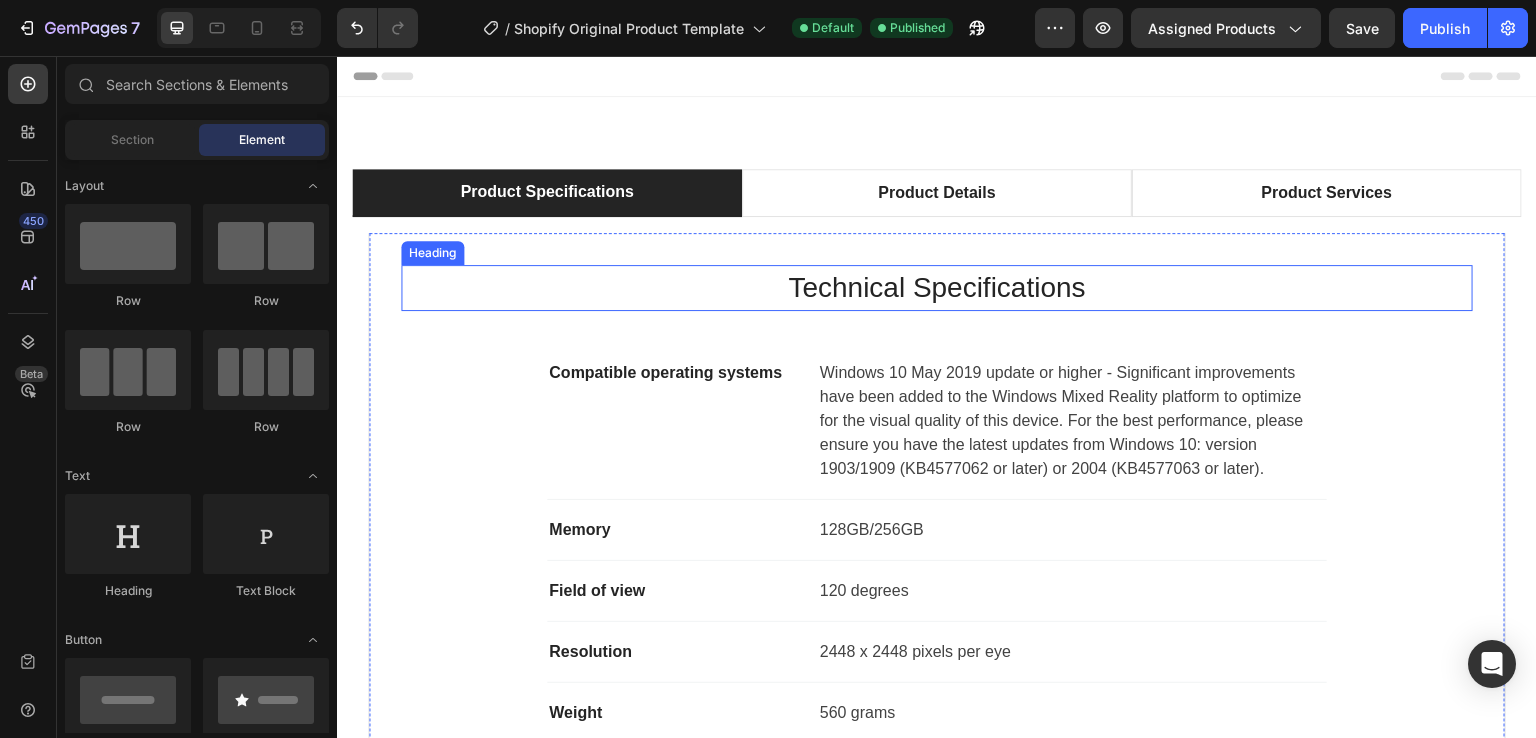 click on "Technical Specifications" at bounding box center (937, 288) 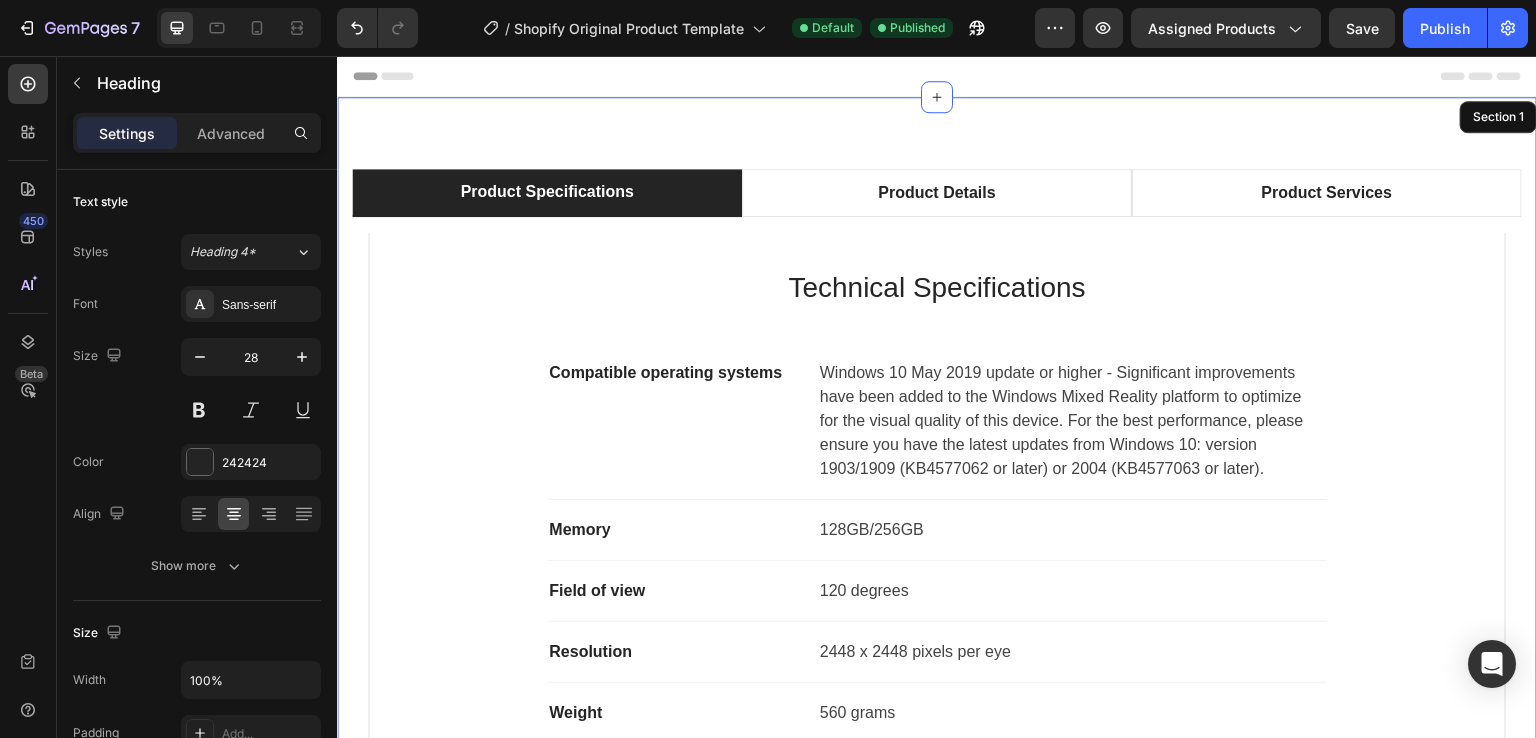 click on "Product Specifications Product Details Product Services Technical Specifications Heading   32 Compatible operating systems Text block Windows 10 May 2019 update or higher - Significant improvements have been added to the Windows Mixed Reality platform to optimize for the visual quality of this device. For the best performance, please ensure you have the latest updates from Windows 10: version 1903/1909 (KB4577062 or later) or 2004 (KB4577063 or later). Text block Row Memory Text block 128GB/256GB Text block Row Field of view Text block 120 degrees Text block Row Resolution Text block 2448 x 2448 pixels per eye Text block Row Weight Text block 560 grams Text block Row Material Text block Magnesium alloy, plastic Text block Row Color Text block Black Text block Row Row What's Included Heading Image VR Headset Text block Image 2 Touch Controllers Text block Image Charging Cable Text block Image Power Adapter Text block Image Glasses Spacer Text block Icon List Image Row Row Professional Support Heading Image Row" at bounding box center (937, 541) 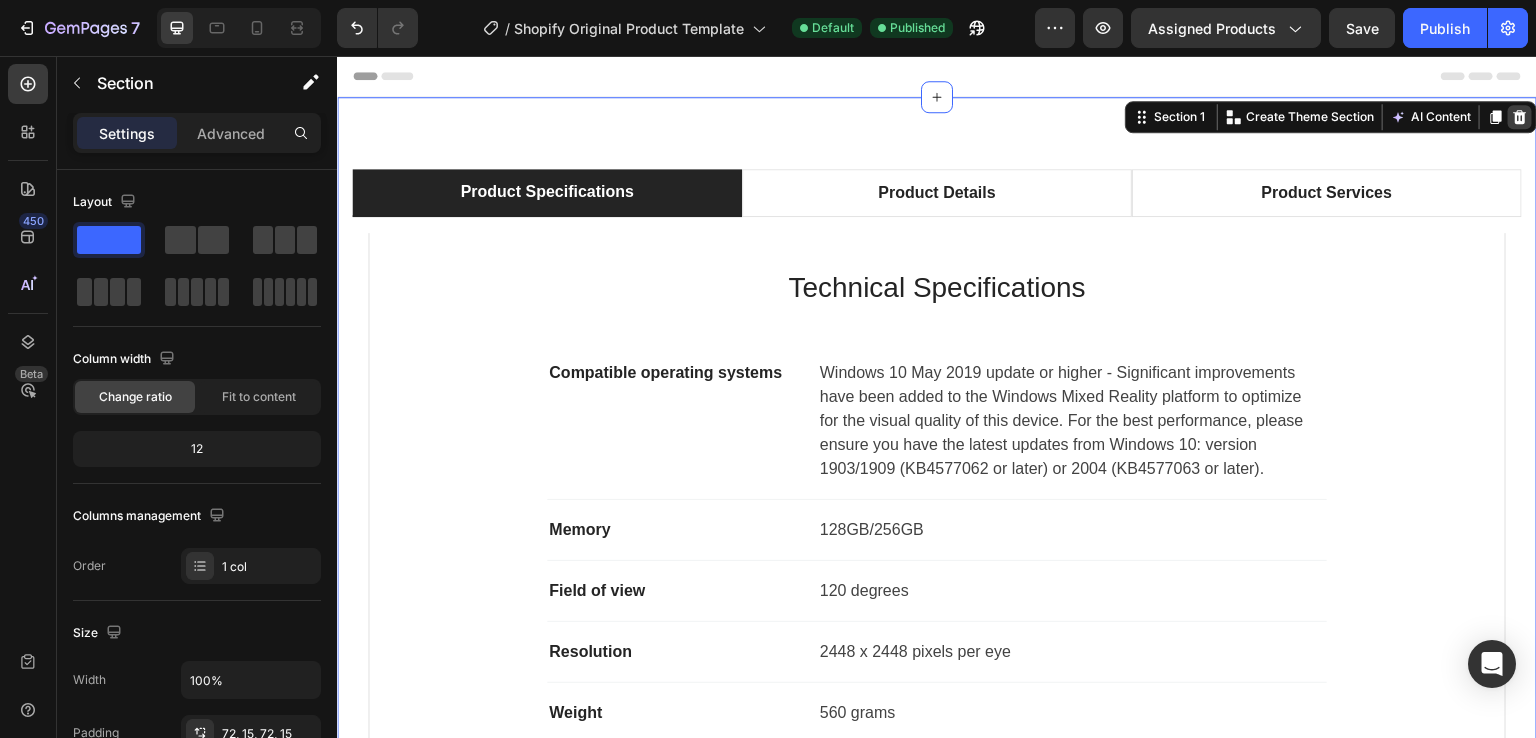 click 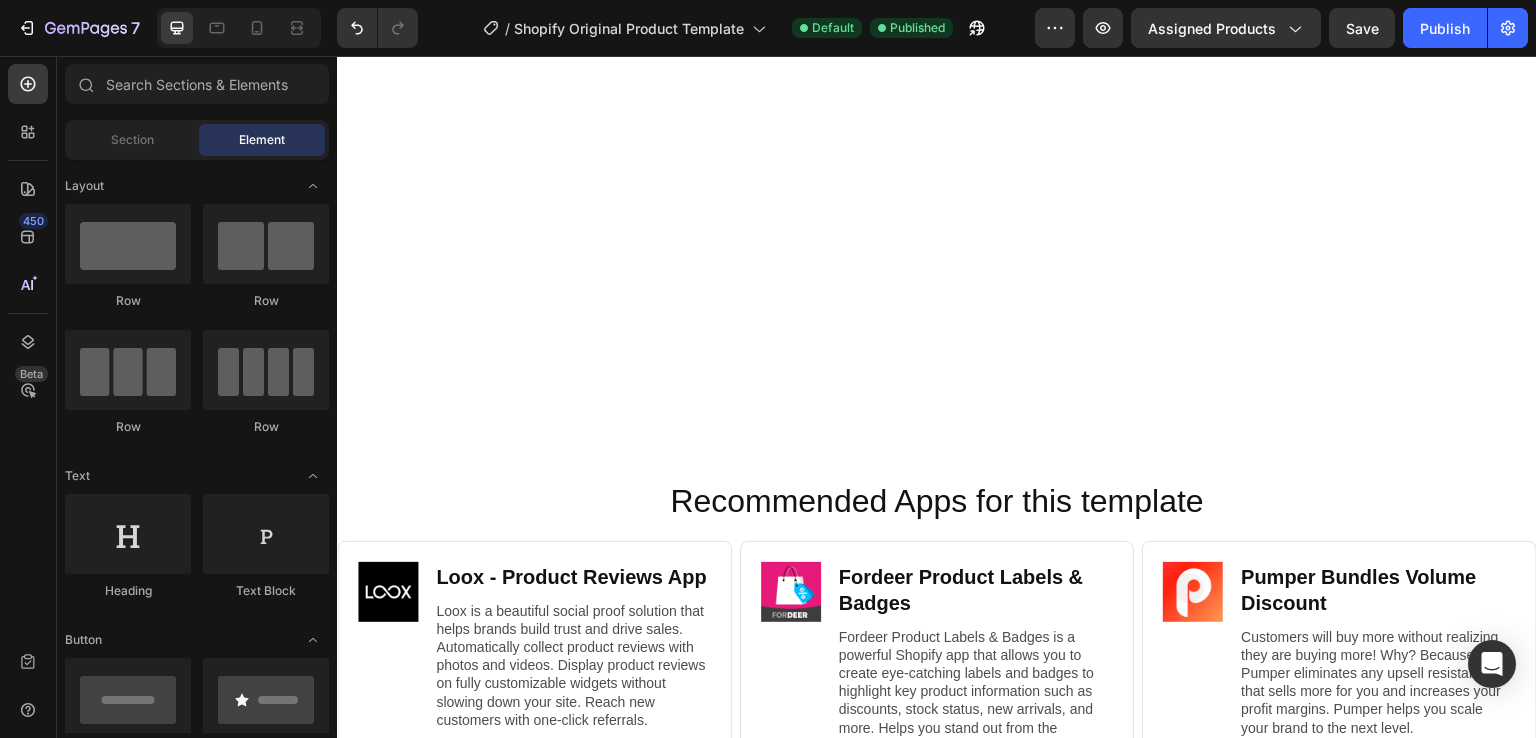 scroll, scrollTop: 0, scrollLeft: 0, axis: both 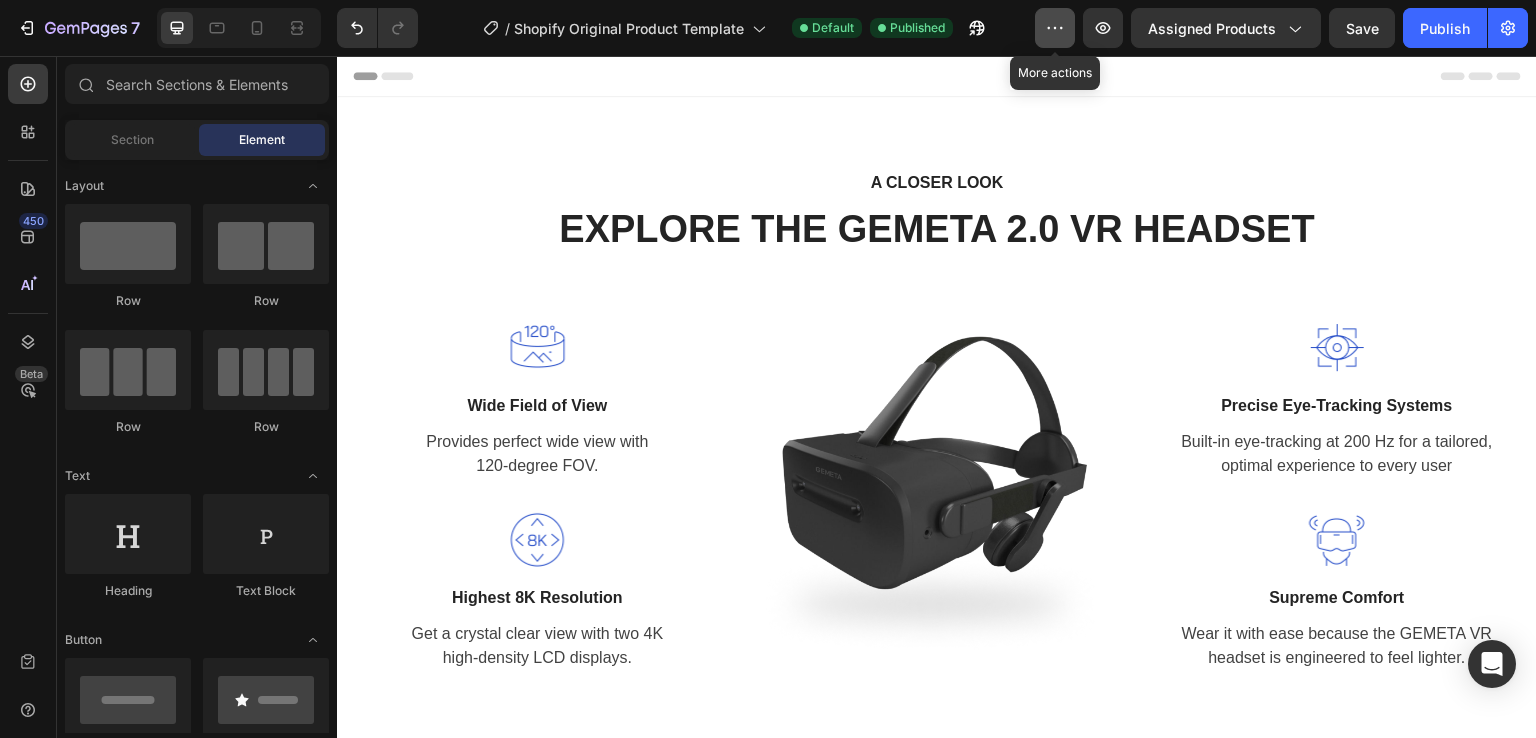 click 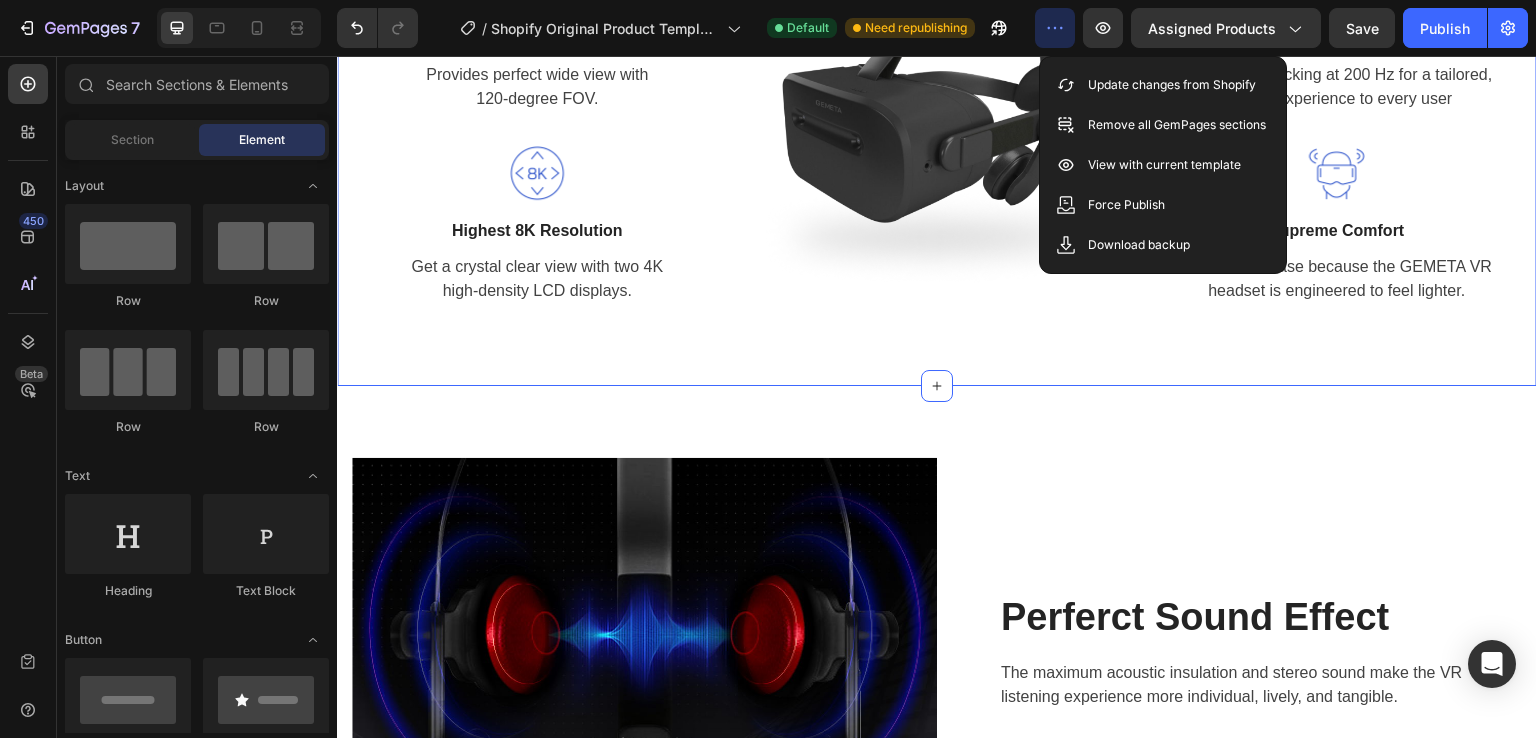 scroll, scrollTop: 0, scrollLeft: 0, axis: both 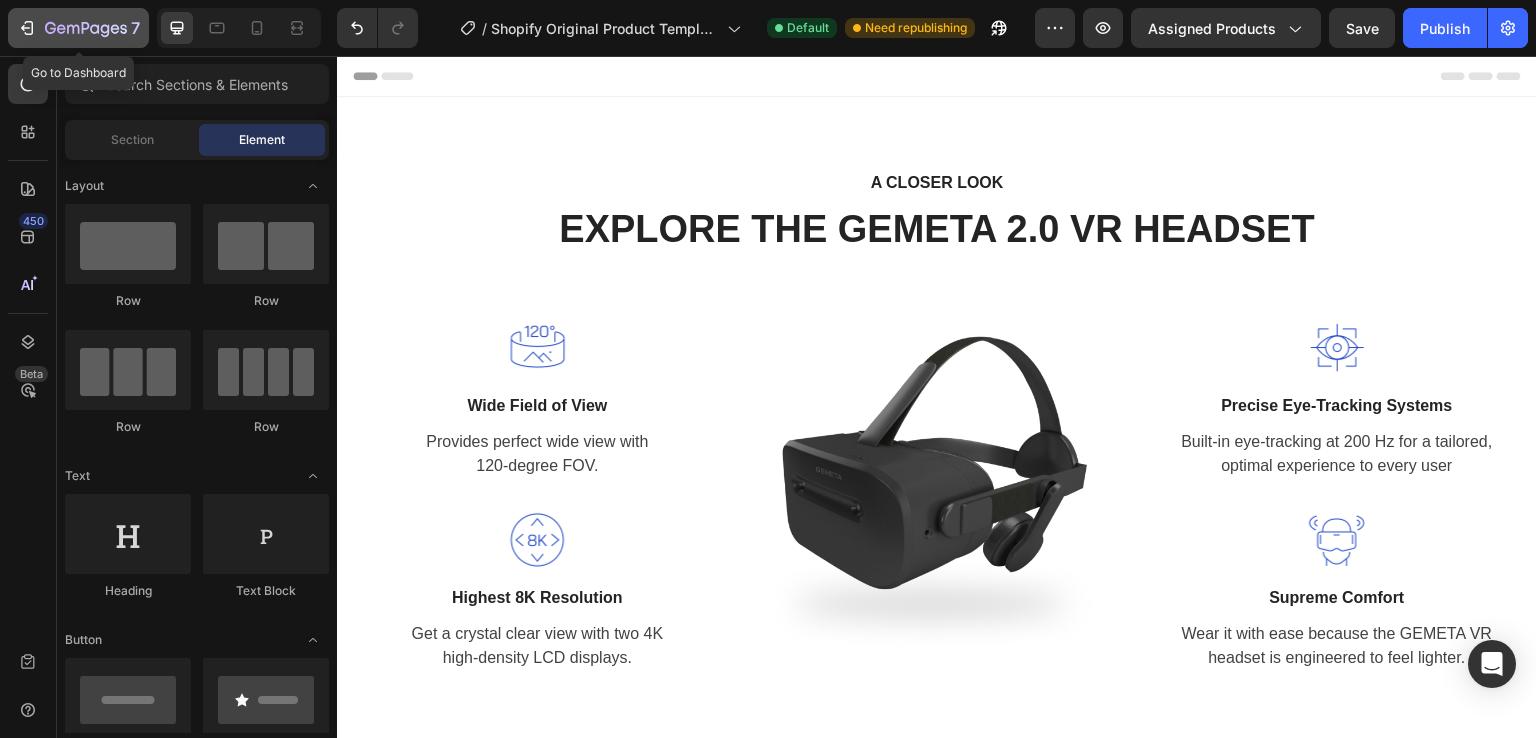 click 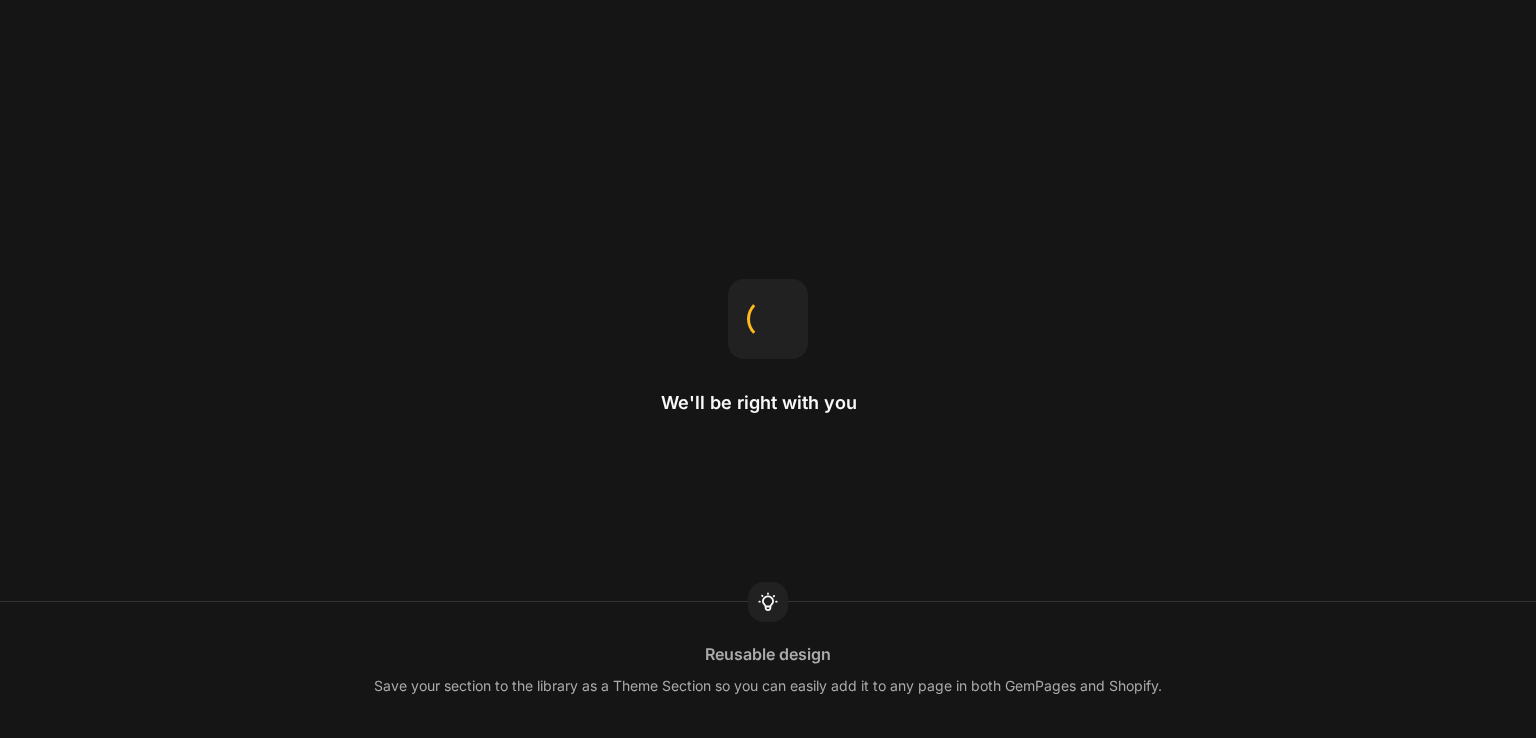 scroll, scrollTop: 0, scrollLeft: 0, axis: both 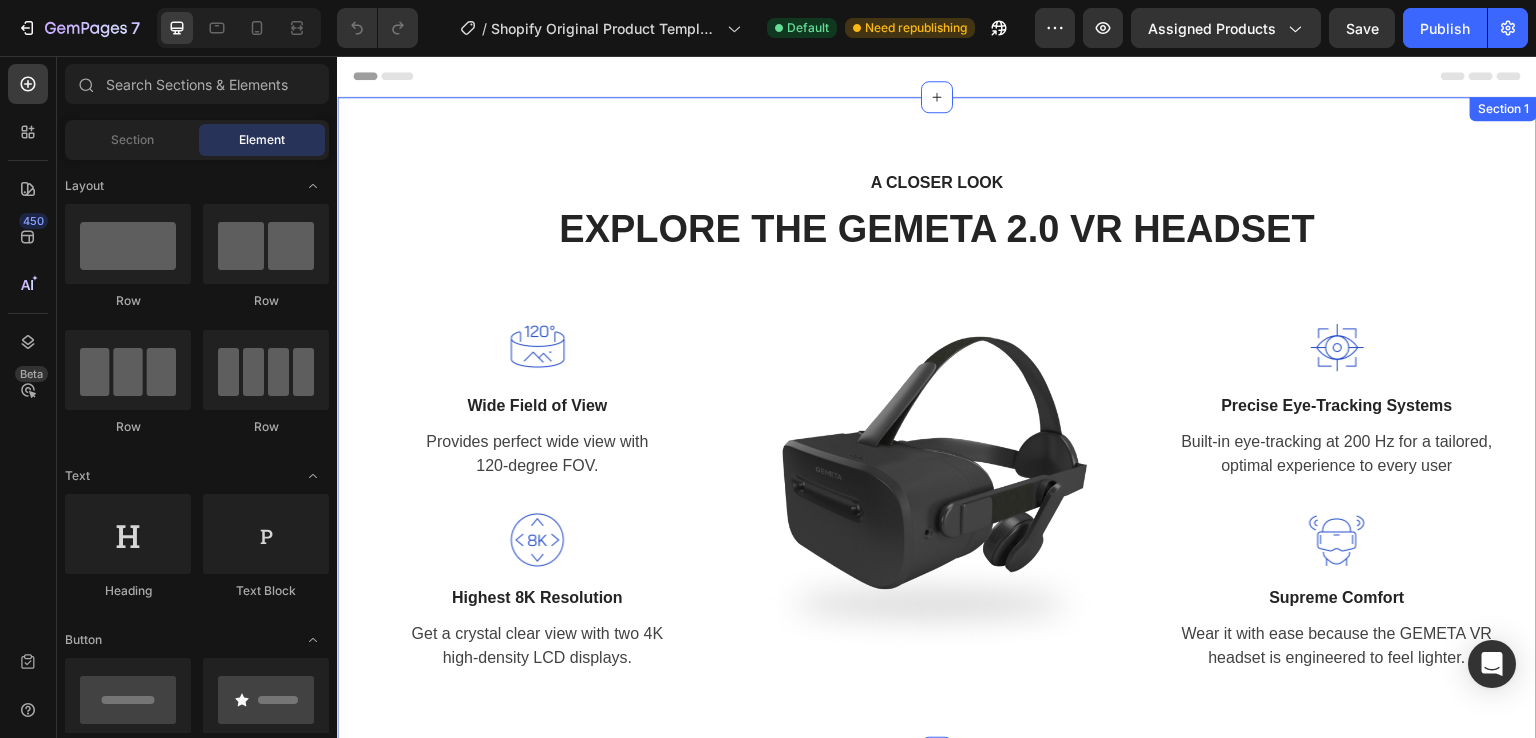 click on "A CLOSER LOOK Text block EXPLORE THE GEMETA 2.0 VR HEADSET Heading Row Image Wide Field of View Text block Provides perfect wide view with  120-degree FOV. Text block Row Image Highest 8K Resolution Text block Get a crystal clear view with two 4K  high-density LCD displays. Text block Row Image Image Precise Eye-Tracking Systems Text block Built-in eye-tracking at 200 Hz for a tailored, optimal experience to every user Text block Row Image Supreme Comfort  Text block Wear it with ease because the GEMETA VR headset is engineered to feel lighter. Text block Row Row Section 1" at bounding box center (937, 425) 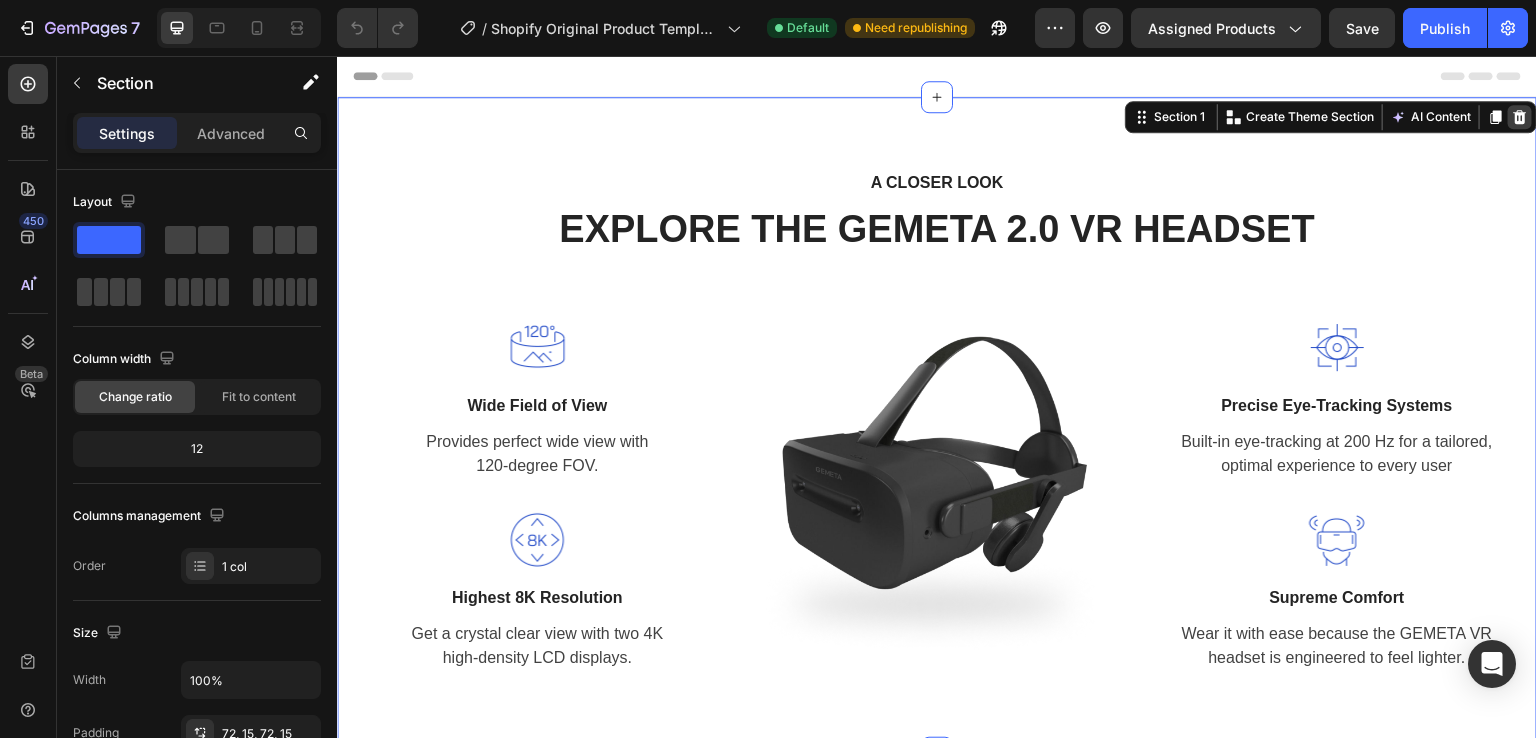 click 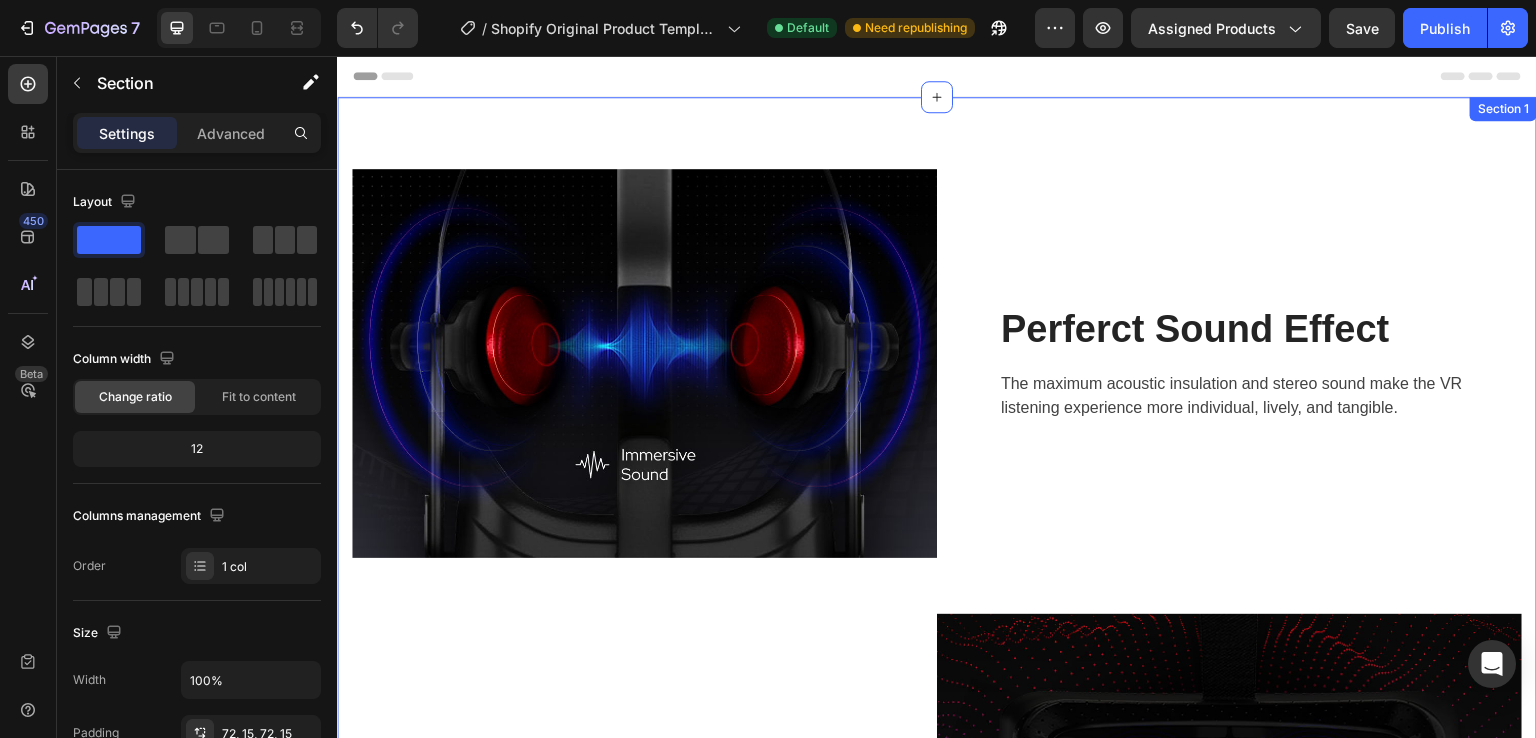 click on "Image Perferct Sound Effect Heading The maximum acoustic insulation and stereo sound make the VR listening experience more individual, lively, and tangible. Text block Row Row Stay Focused Heading Adjustable diopter lenses offer personalized focusing power - so you can find your viewing sweet spot. Text block Row Image Row Image A Fitting Design Heading Easy to put on and take off. The proprietary dual-hinge fit design ensures both comfort and stability for different head shapes and sizes. Text block Row Row Section 1" at bounding box center [937, 809] 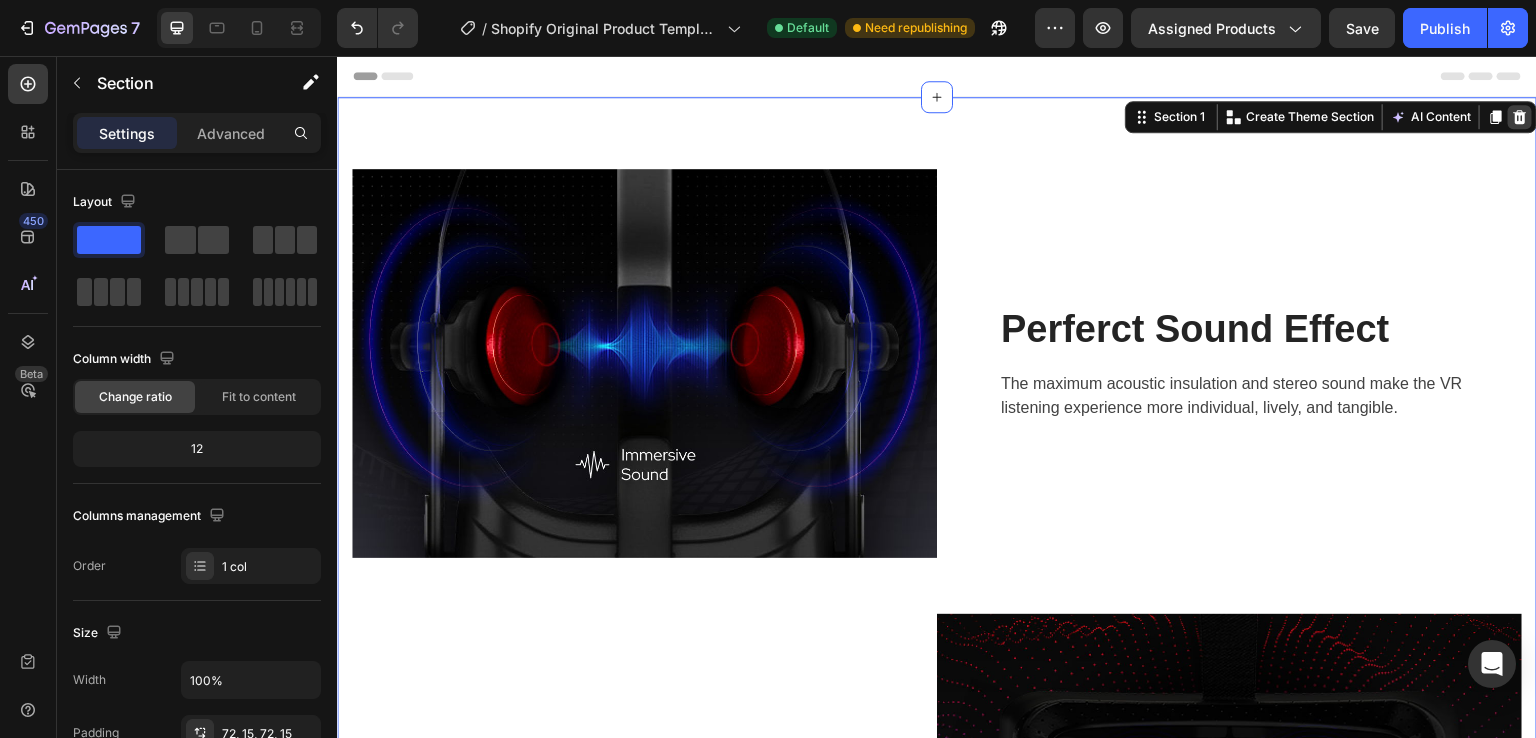 click 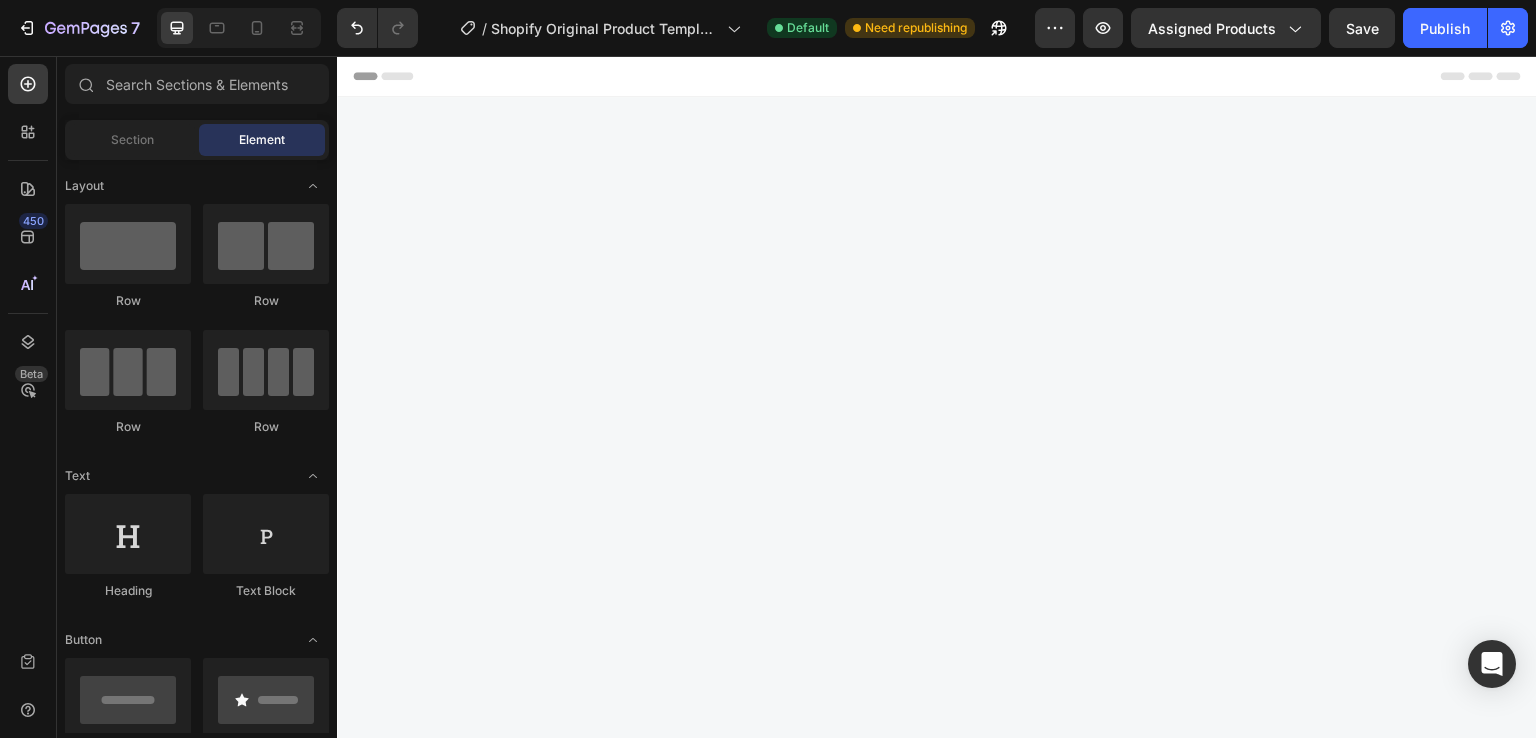 click at bounding box center (937, 725) 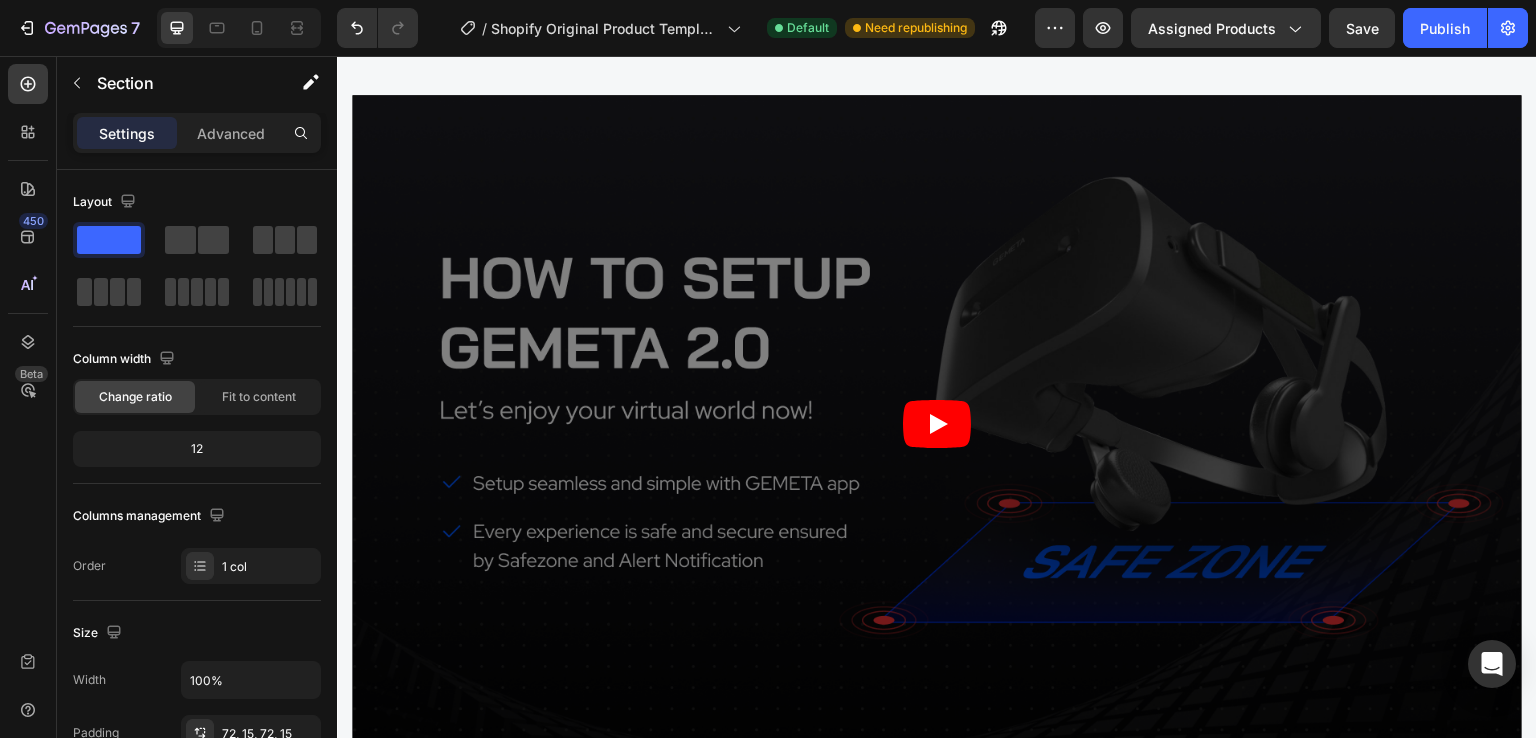 scroll, scrollTop: 212, scrollLeft: 0, axis: vertical 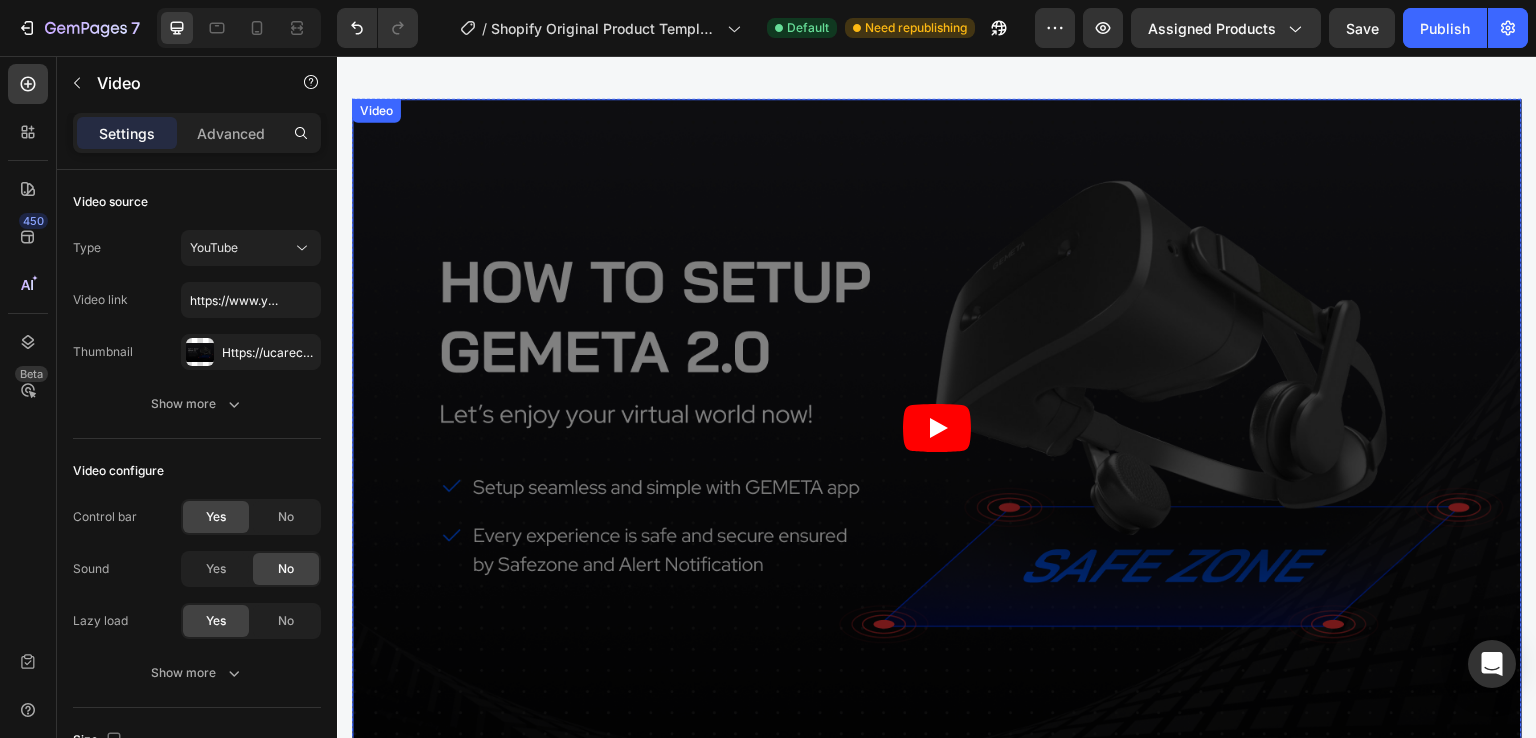 click at bounding box center [937, 428] 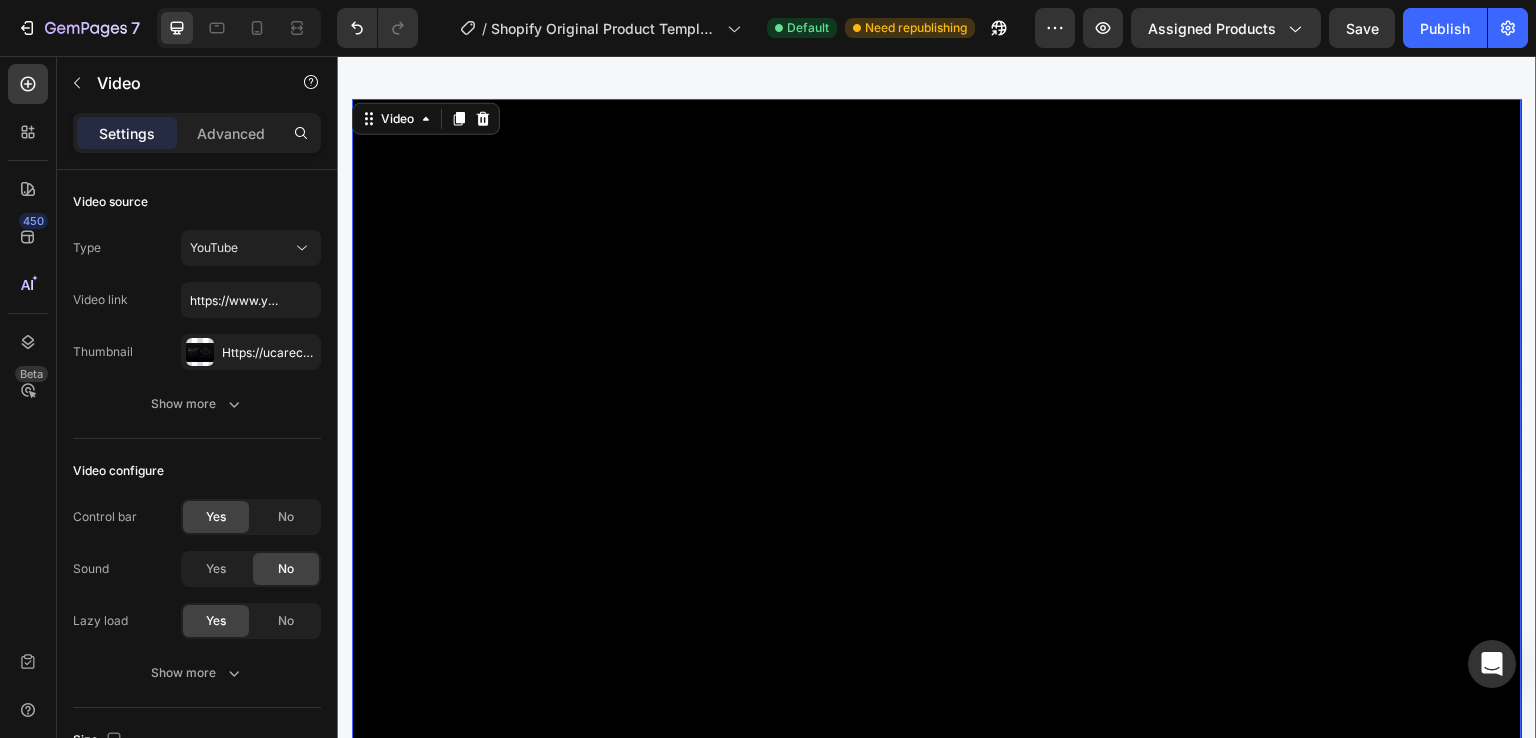 click on "WHY CHOOSE US Text block EASY TO USE, IMMERSIVE EXPERIENCES Heading Video   56
Image “Best thing I ever bought for myself! Great VR experiences for exercise, doing 3D art, amazing visual puzzle games. I wear glasses and it’s even more clear amazing visual puzzle games. I wear glasses and it’s even more clear for me in VR then without!” Text block Eric Raymond Heading 5.0 Text block
Icon
Icon
Icon
Icon
Icon Icon List Hoz Row Row Row Image “Super cool device! Really happy about this VR. It’s great for people who don’t have PC, because you don’t need a PC to run any games. Moreover, very fast shipping, it came in the mail earlier than I thought it would. Thanks.” Text block Gabriella Holland Heading 5.0 Text block
Icon
Icon
Icon
Icon
Icon Icon List Hoz Row Row Row Image Text block Eric Raymond Heading 5.0 Text block Icon" at bounding box center (937, 529) 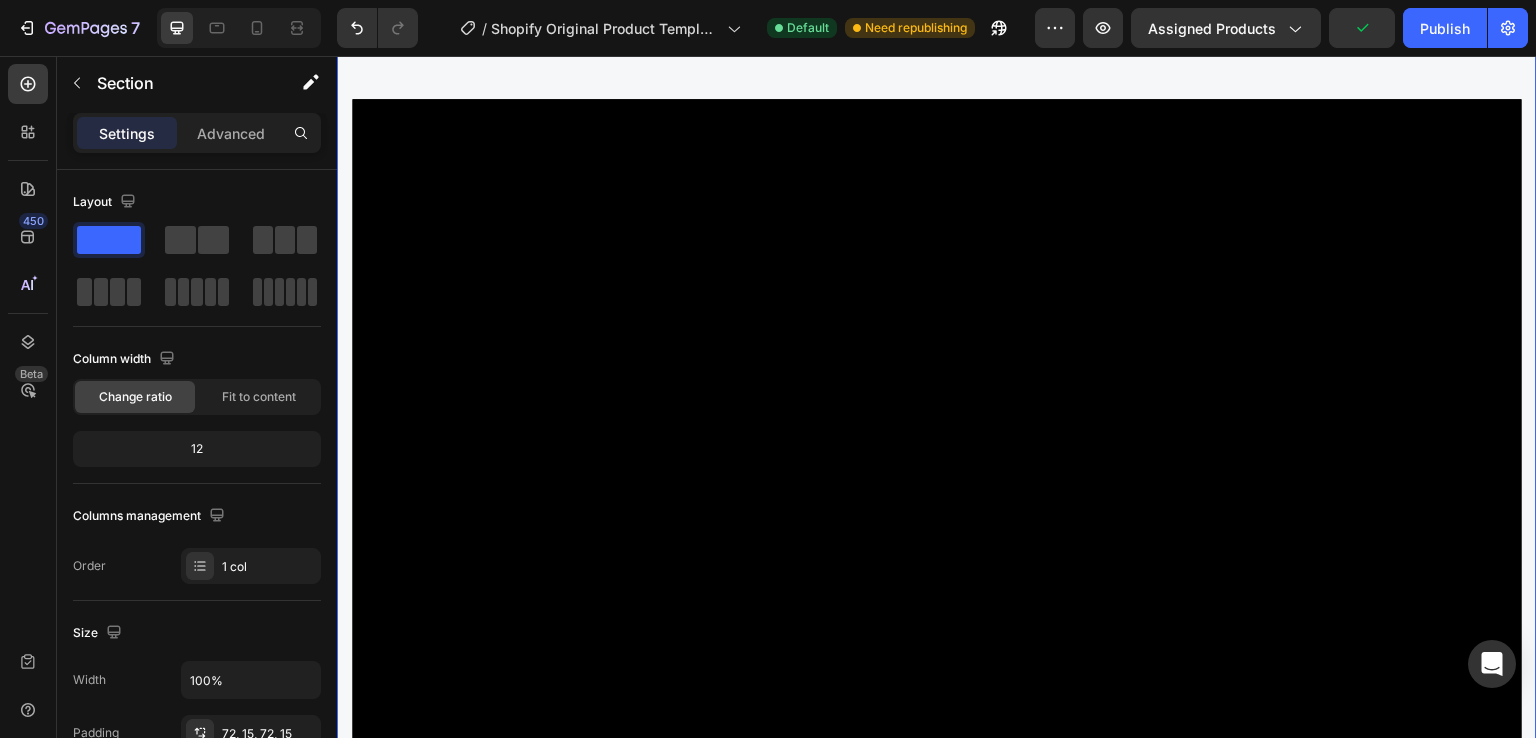 click on "WHY CHOOSE US Text block EASY TO USE, IMMERSIVE EXPERIENCES Heading Video
Image “Best thing I ever bought for myself! Great VR experiences for exercise, doing 3D art, amazing visual puzzle games. I wear glasses and it’s even more clear amazing visual puzzle games. I wear glasses and it’s even more clear for me in VR then without!” Text block Eric Raymond Heading 5.0 Text block
Icon
Icon
Icon
Icon
Icon Icon List Hoz Row Row Row Image “Super cool device! Really happy about this VR. It’s great for people who don’t have PC, because you don’t need a PC to run any games. Moreover, very fast shipping, it came in the mail earlier than I thought it would. Thanks.” Text block Gabriella Holland Heading 5.0 Text block
Icon
Icon
Icon
Icon
Icon Icon List Hoz Row Row Row Image Text block Eric Raymond Heading 5.0 Text block Icon Icon" at bounding box center [937, 529] 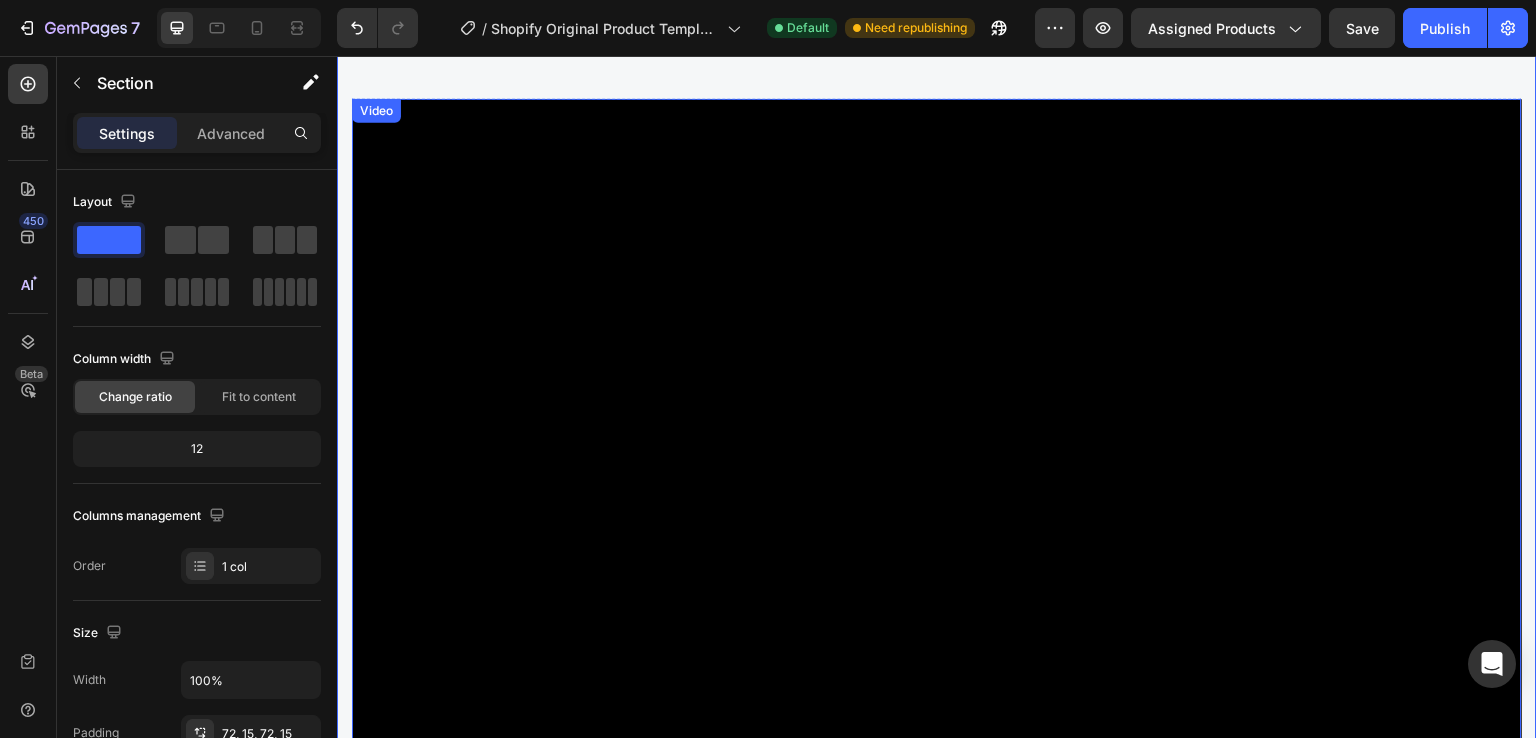 scroll, scrollTop: 0, scrollLeft: 0, axis: both 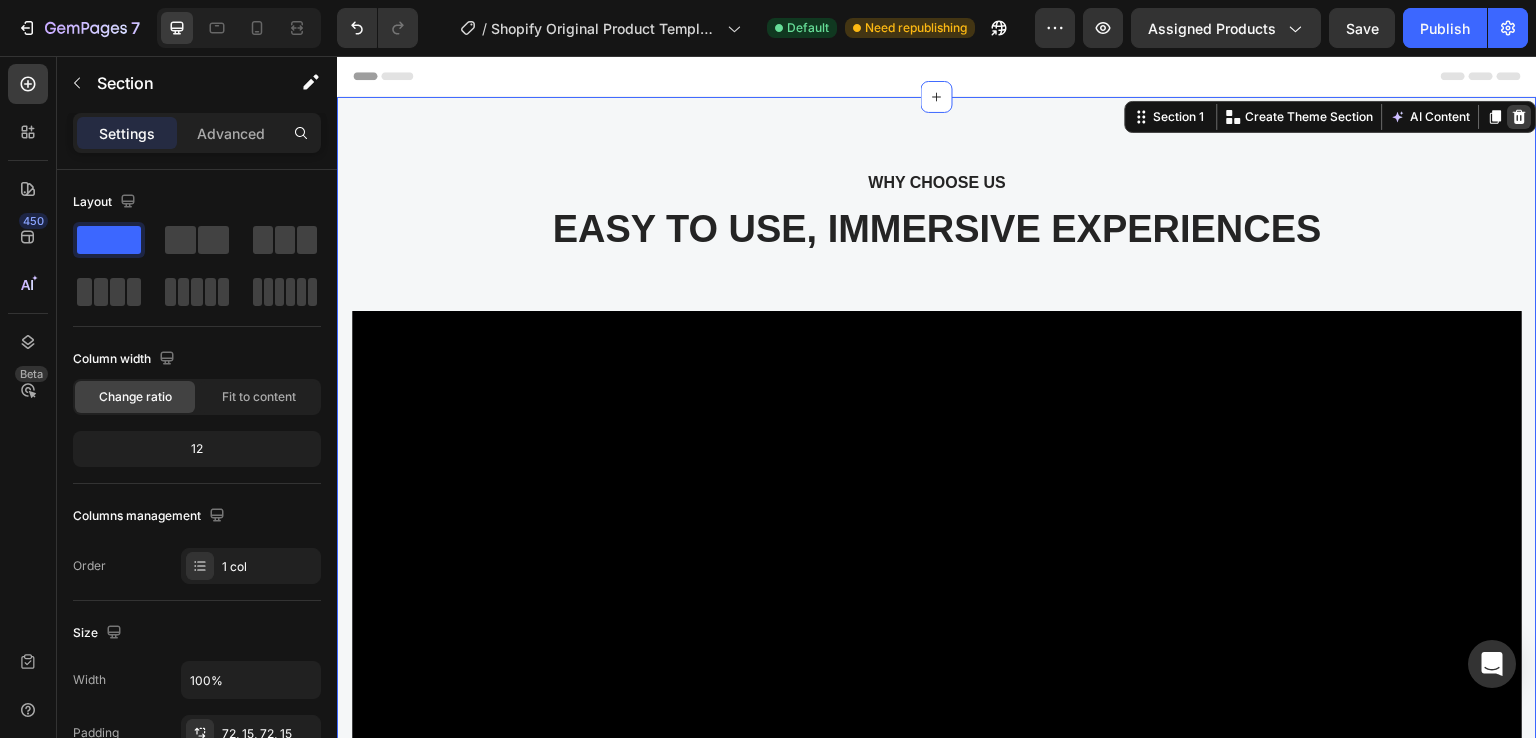 click at bounding box center (1520, 117) 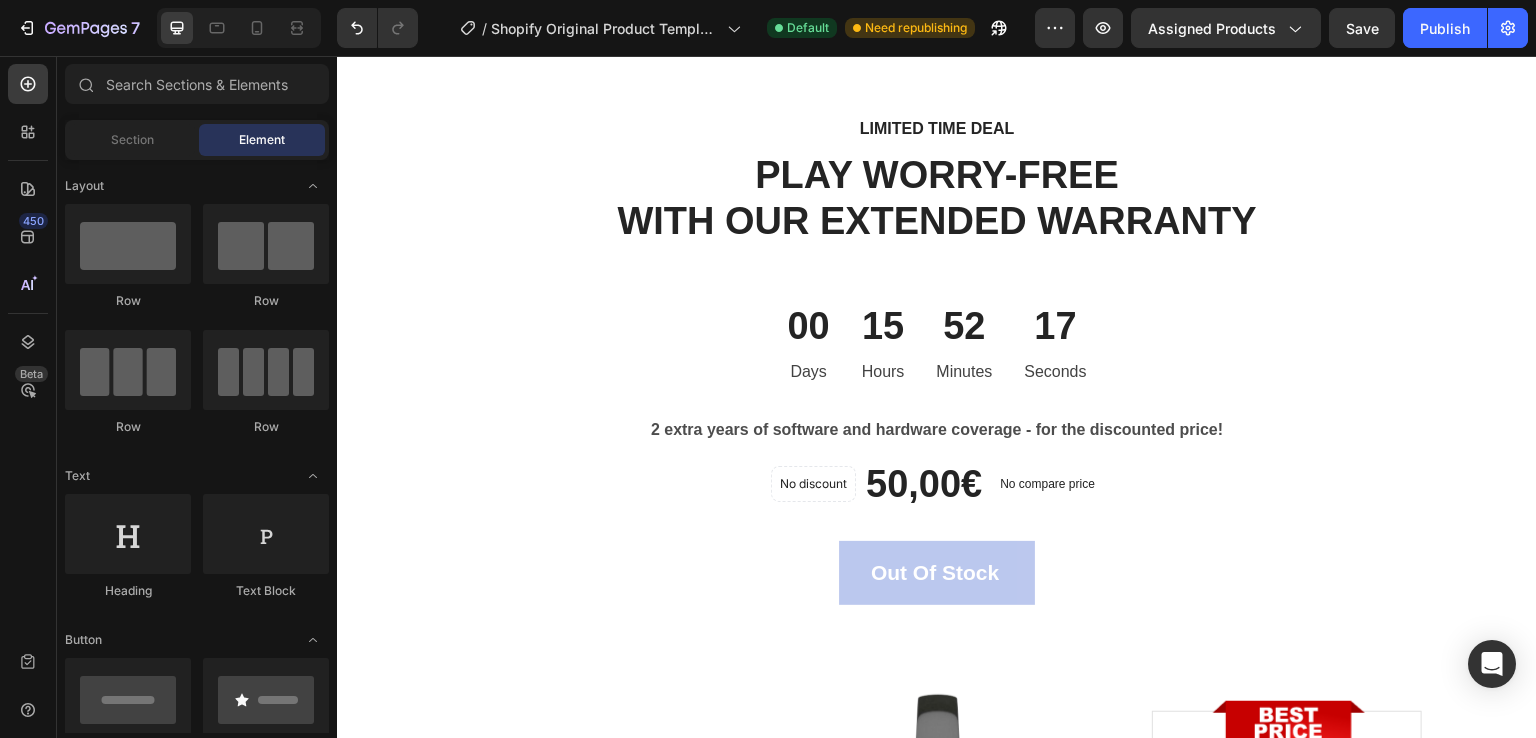 scroll, scrollTop: 0, scrollLeft: 0, axis: both 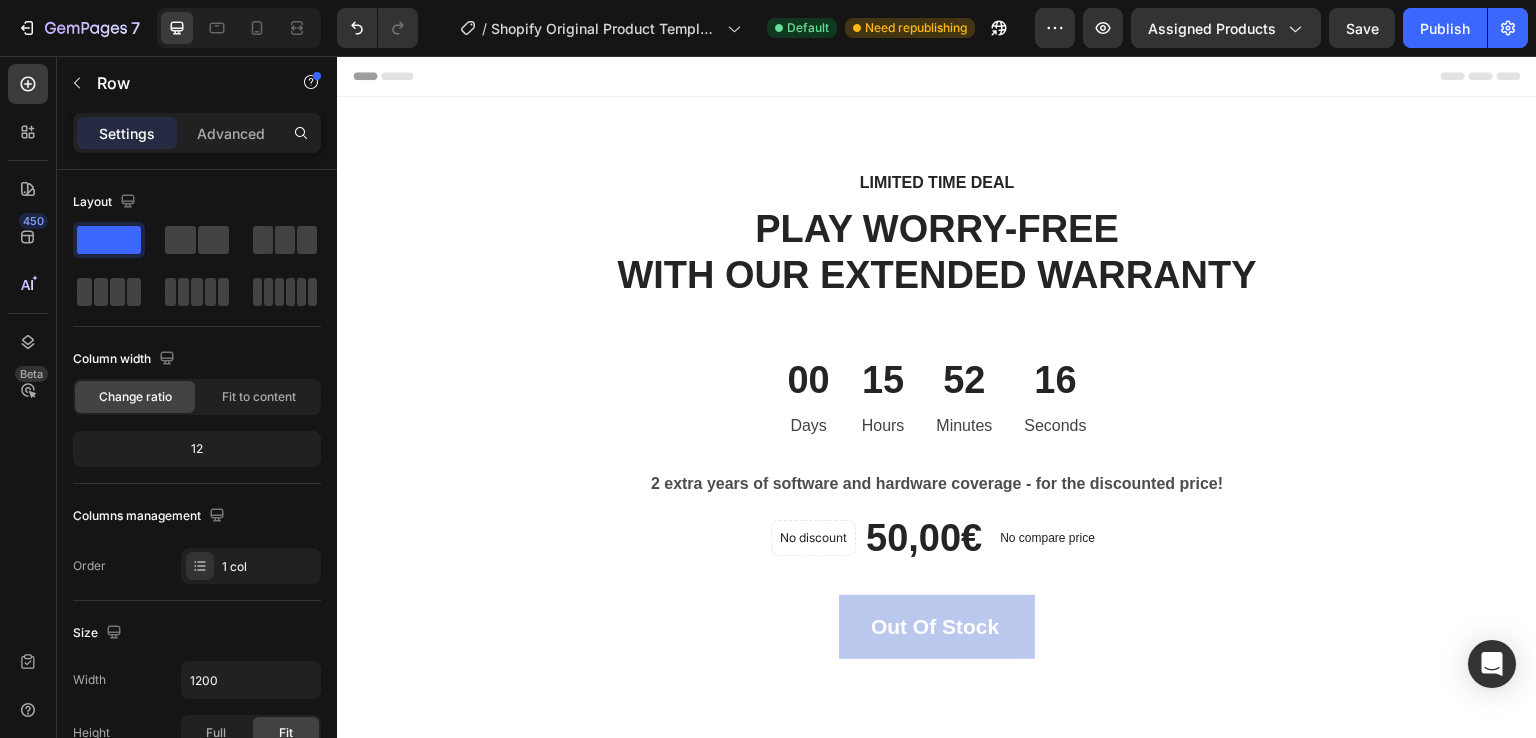 click on "LIMITED TIME DEAL Text block PLAY WORRY-FREE  WITH OUR EXTENDED WARRANTY Heading 00 Days 15 Hours 52 Minutes 16 Seconds CountDown Timer 2 extra years of software and hardware coverage - for the discounted price! Text block No discount   Not be displayed when published Product Badge 50,00€ (P) Price (P) Price No compare price (P) Price Row Out Of Stock (P) Cart Button Product" at bounding box center (937, 414) 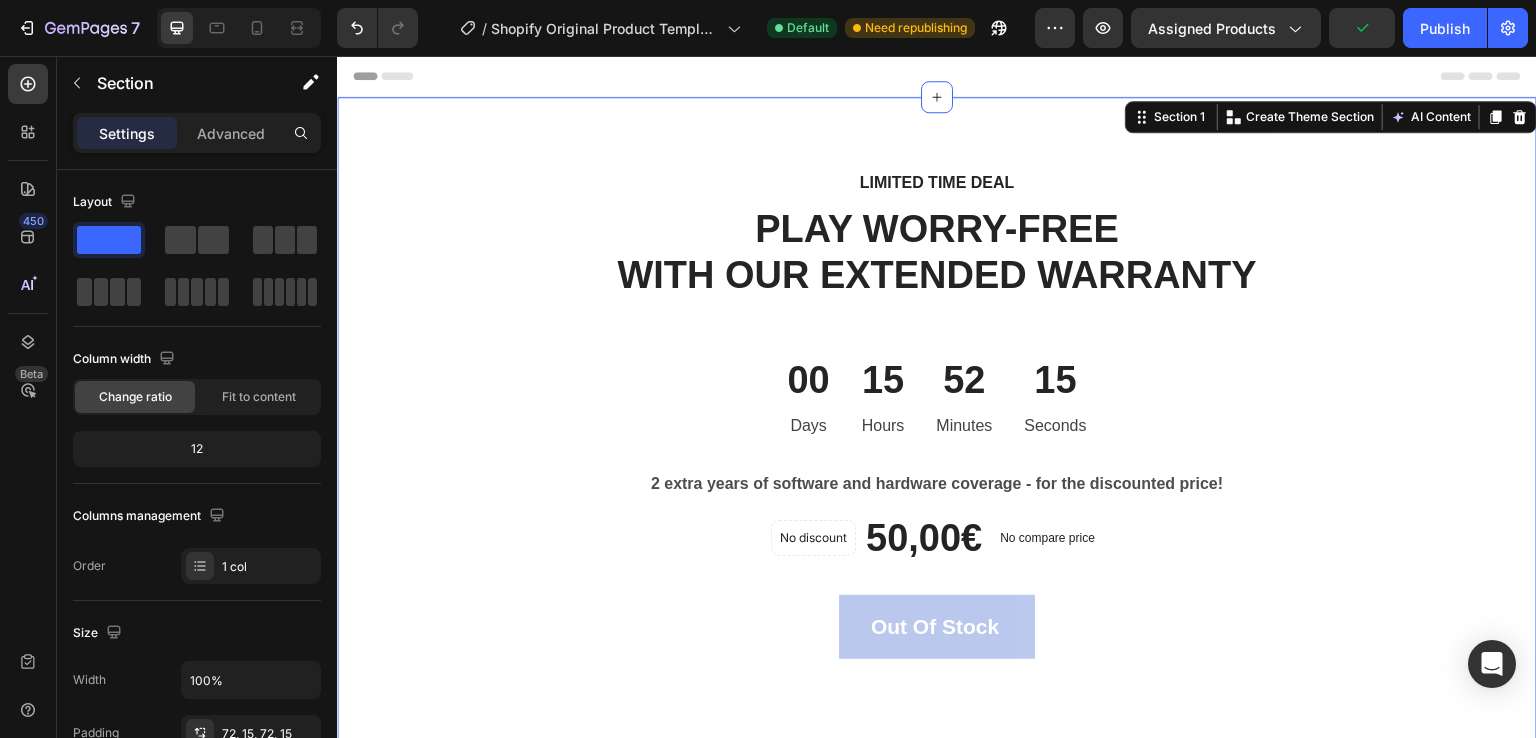 click on "LIMITED TIME DEAL Text block PLAY WORRY-FREE  WITH OUR EXTENDED WARRANTY Heading 00 Days 15 Hours 52 Minutes 15 Seconds CountDown Timer 2 extra years of software and hardware coverage - for the discounted price! Text block No discount   Not be displayed when published Product Badge 50,00€ (P) Price (P) Price No compare price (P) Price Row Out Of Stock (P) Cart Button Product Row Image Image 2-Year Care Pack Heading
Icon
Icon
Icon
Icon
Icon Icon List Hoz $60.00 Text block $72.00 Text block Row                Title Line Remote diagnostics and phone technical support. Prepaid shipping label, materials, and instructions. Convenient door-to-door service, protection against accidental damage. Next Business Day Exchange. Text block Row Row Section 1   You can create reusable sections Create Theme Section AI Content Write with GemAI What would you like to describe here? Tone and Voice Persuasive Product Show more Generate" at bounding box center (937, 699) 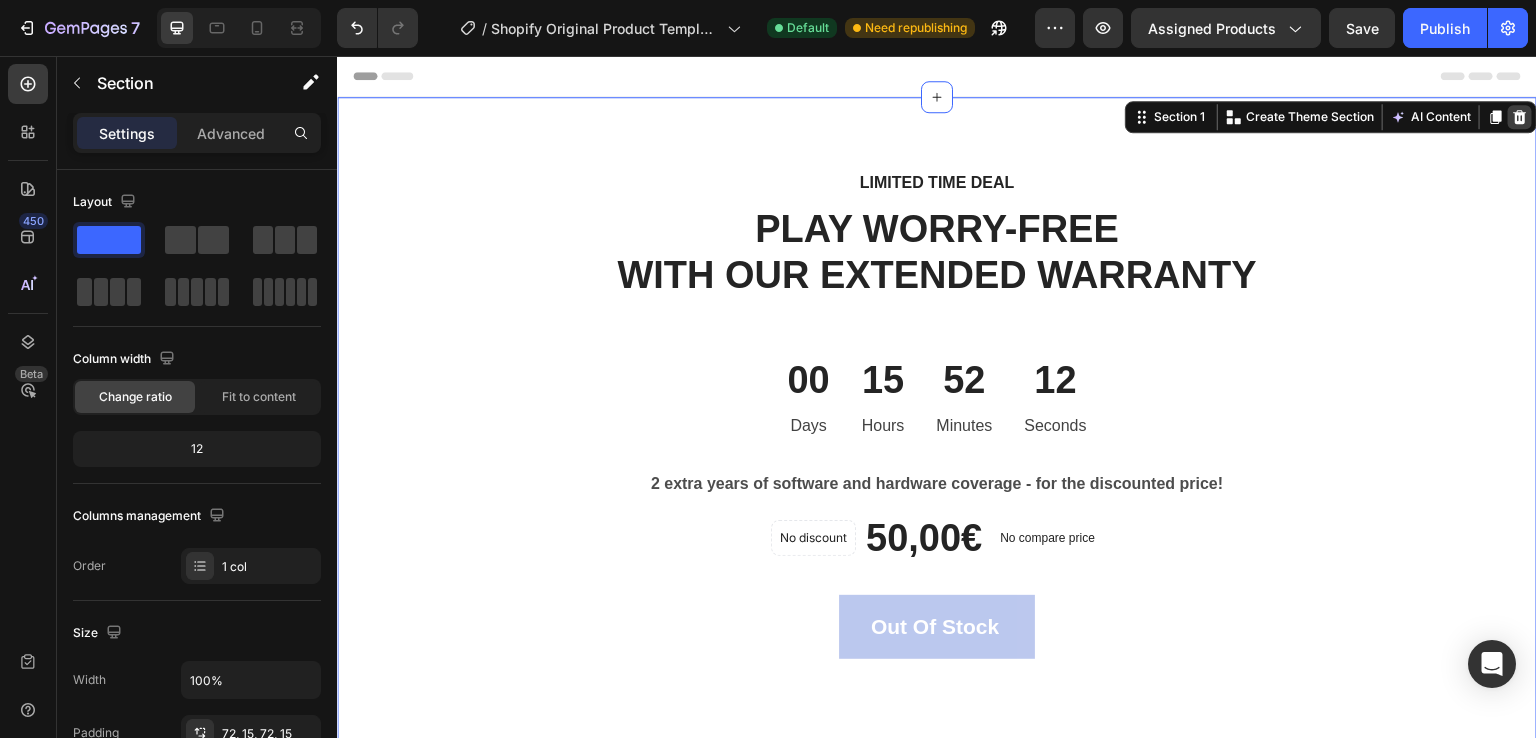 click 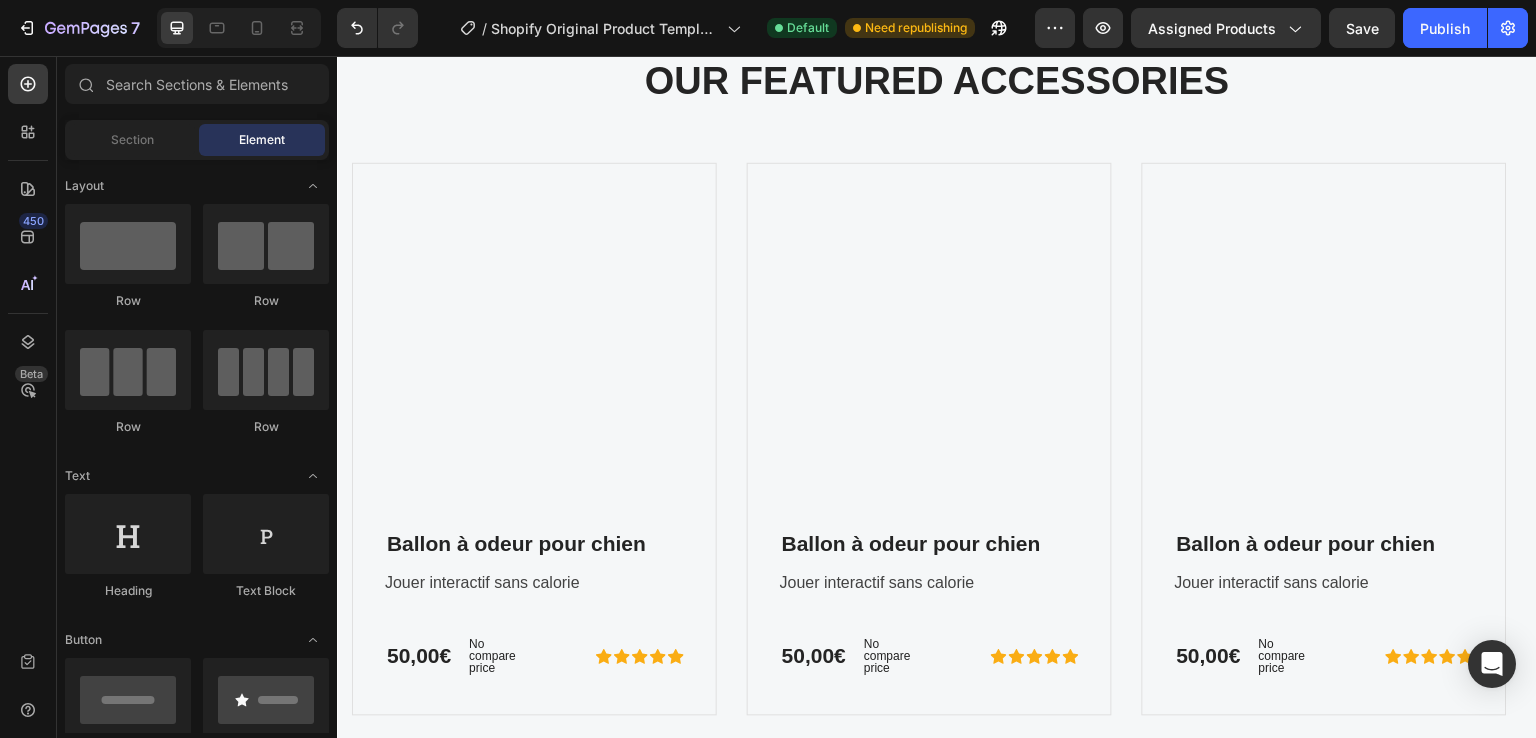 scroll, scrollTop: 0, scrollLeft: 0, axis: both 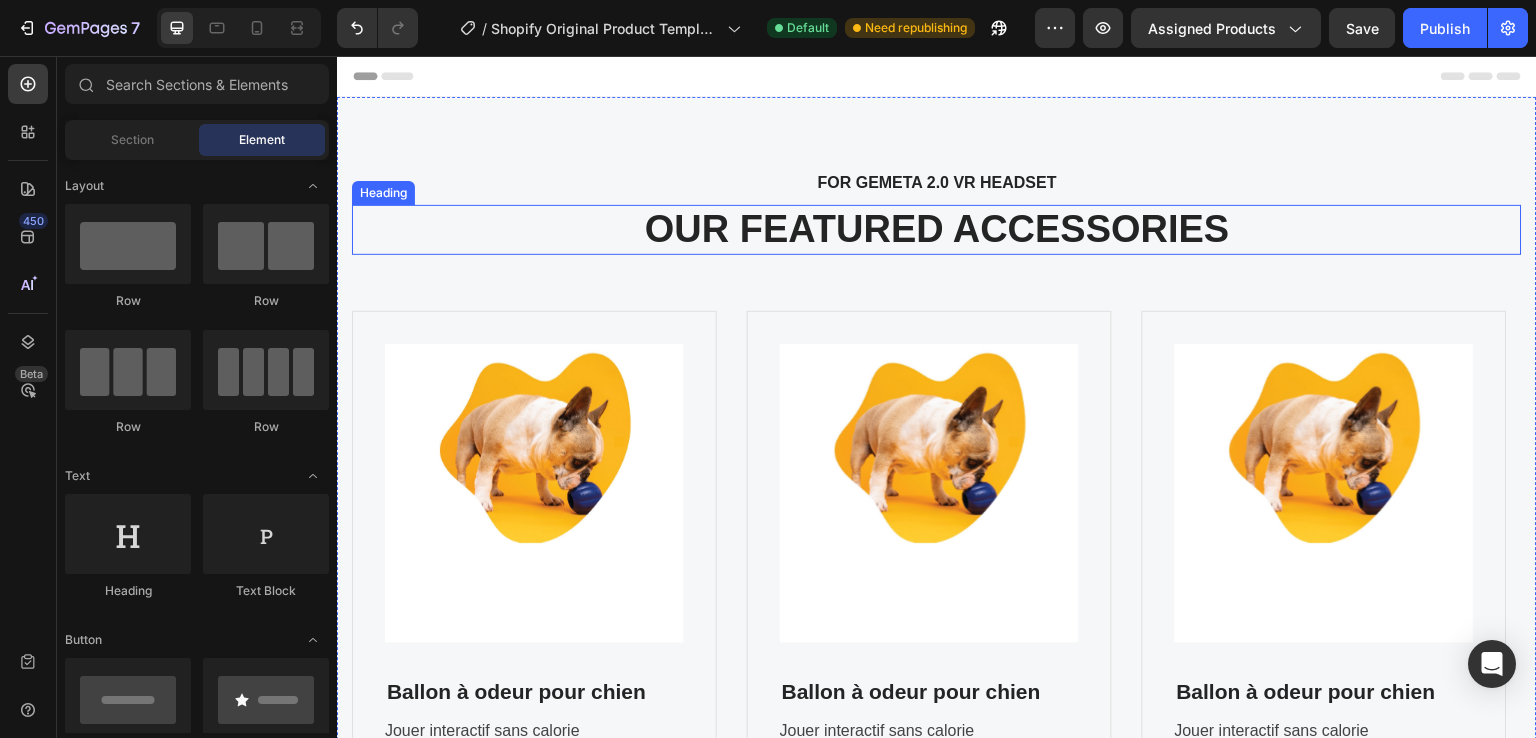 click on "OUR FEATURED ACCESSORIES" at bounding box center (937, 230) 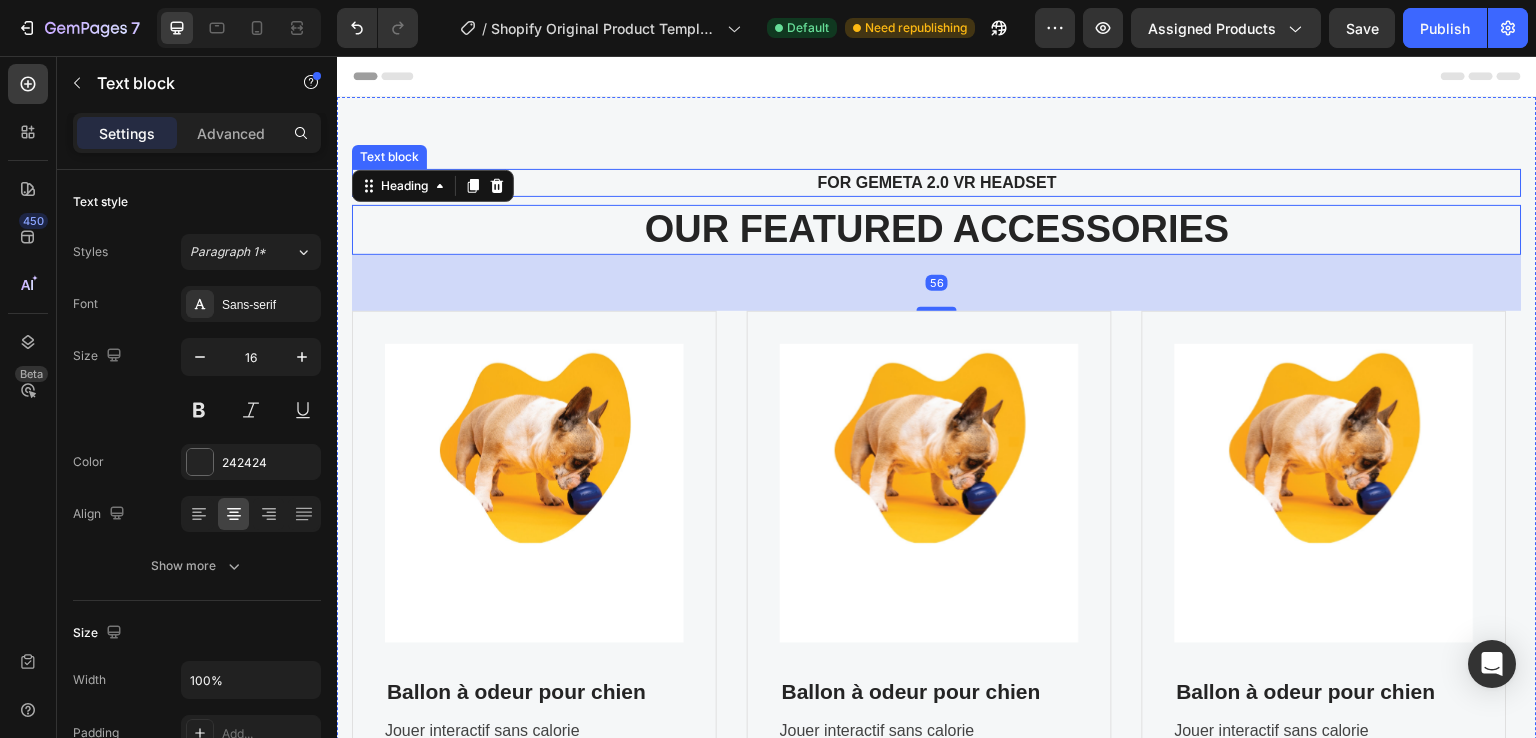 click on "FOR GEMETA 2.0 VR HEADSET" at bounding box center (937, 183) 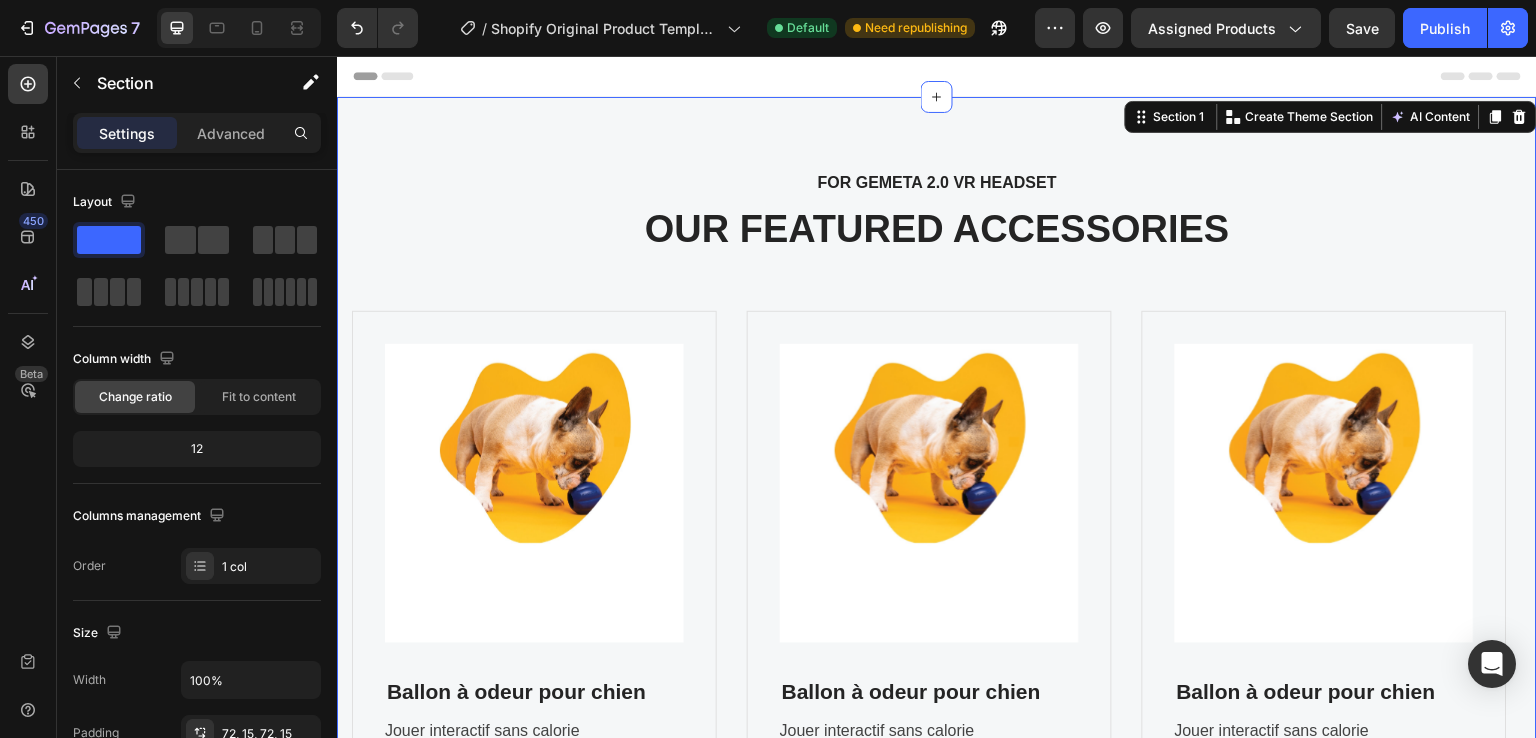 click on "FOR GEMETA 2.0 VR HEADSET Text block OUR FEATURED ACCESSORIES Heading Product Images Ballon à odeur pour chien (P) Title Jouer interactif sans calorie    (P) Description 50,00€ (P) Price (P) Price No compare price (P) Price Row
Icon
Icon
Icon
Icon
Icon Icon List Hoz Row Product Product Images Ballon à odeur pour chien (P) Title Jouer interactif sans calorie    (P) Description 50,00€ (P) Price (P) Price No compare price (P) Price Row
Icon
Icon
Icon
Icon
Icon Icon List Hoz Row Product Product Images Ballon à odeur pour chien (P) Title Jouer interactif sans calorie    (P) Description 50,00€ (P) Price (P) Price No compare price (P) Price Row
Icon
Icon
Icon
Icon
Icon Icon List Hoz Row Product Carousel Row Section 1   You can create reusable sections AI Content" at bounding box center (937, 516) 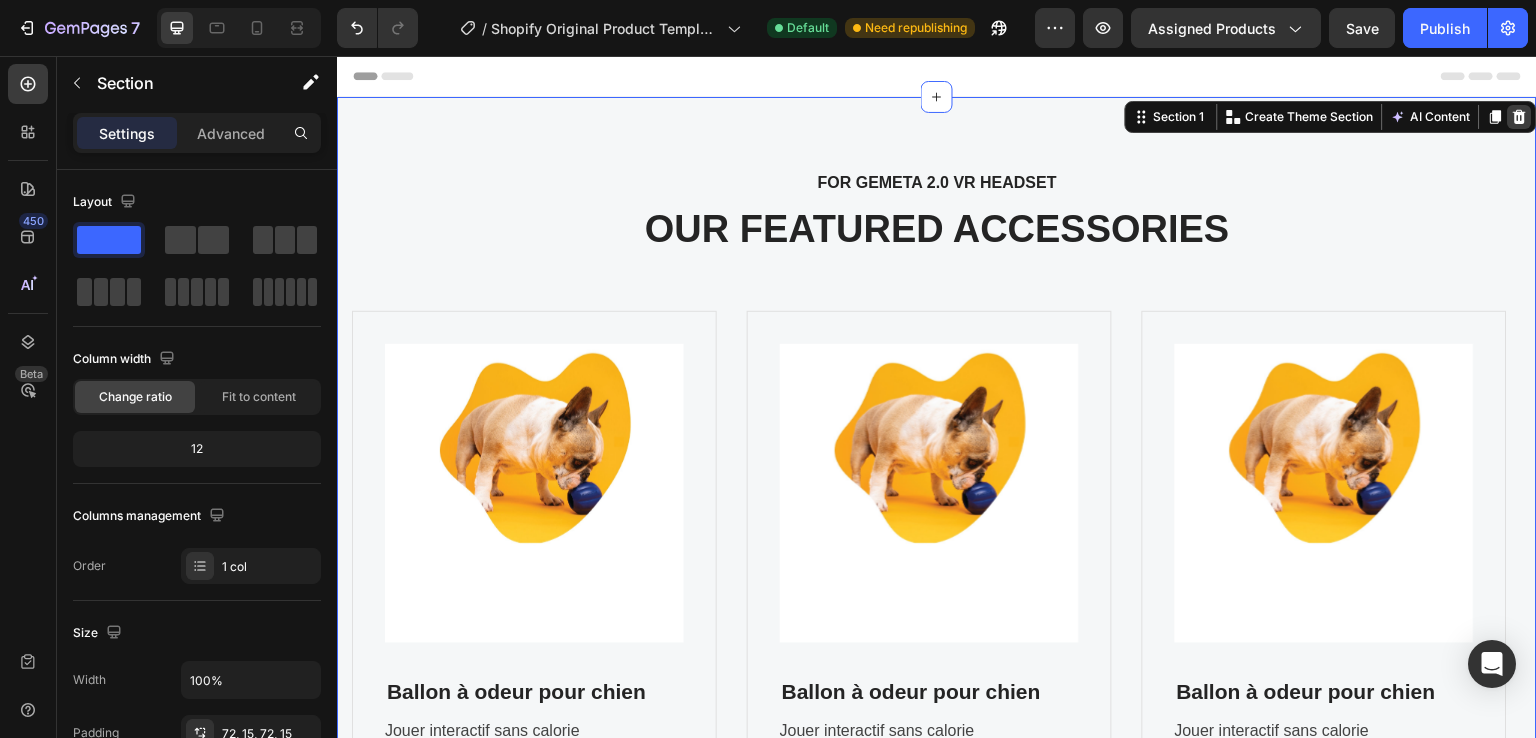 click 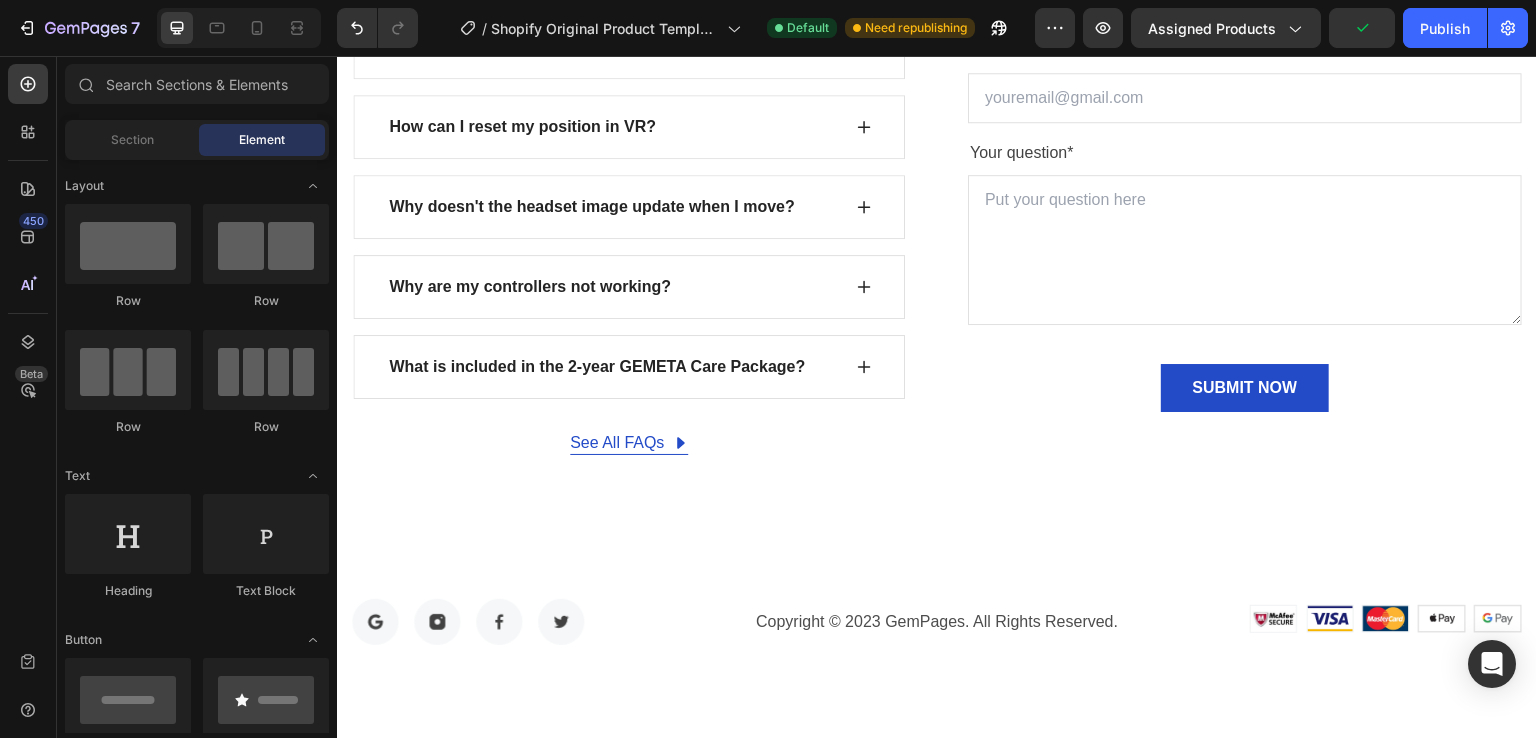 scroll, scrollTop: 0, scrollLeft: 0, axis: both 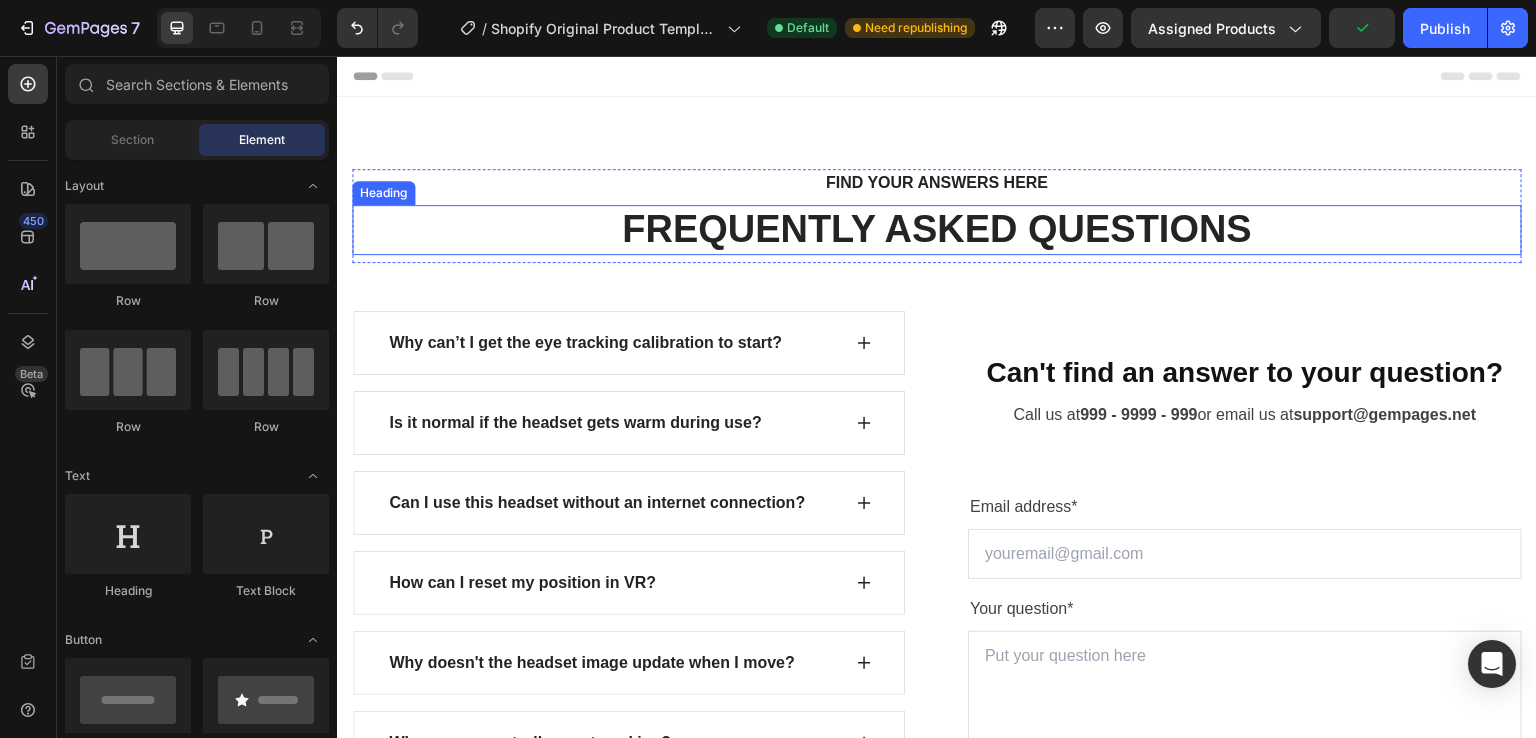 click on "FREQUENTLY ASKED QUESTIONS" at bounding box center [937, 230] 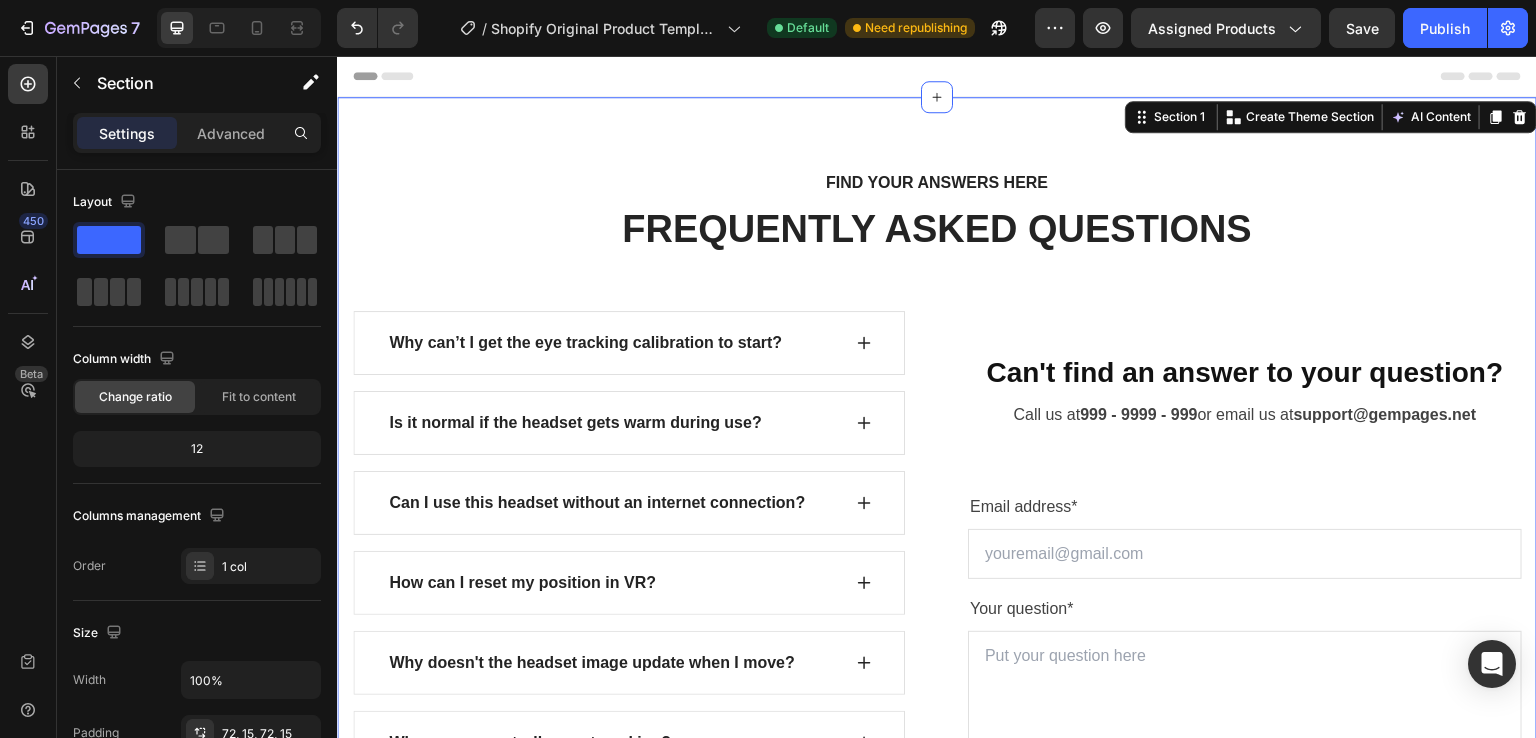click on "FIND YOUR ANSWERS HERE Text block FREQUENTLY ASKED QUESTIONS Heading Row
Why can’t I get the eye tracking calibration to start?
Is it normal if the headset gets warm during use?
Can I use this headset without an internet connection?
How can I reset my position in VR?
Why doesn't the headset image update when I move?
Why are my controllers not working?
What is included in the 2-year GEMETA Care Package? Accordion
See All FAQs Button Row Can't find an answer to your question? Heading Call us at  999 - 9999 - 999  or email us at  support@gempages.net Text block Email address* Text block Email Field Your question* Text block Text Area SUBMIT NOW Submit Button Contact Form Row Section 1   You can create reusable sections Create Theme Section AI Content Write with GemAI What would you like to describe here? Tone and Voice Persuasive Product Show more Generate" at bounding box center (937, 540) 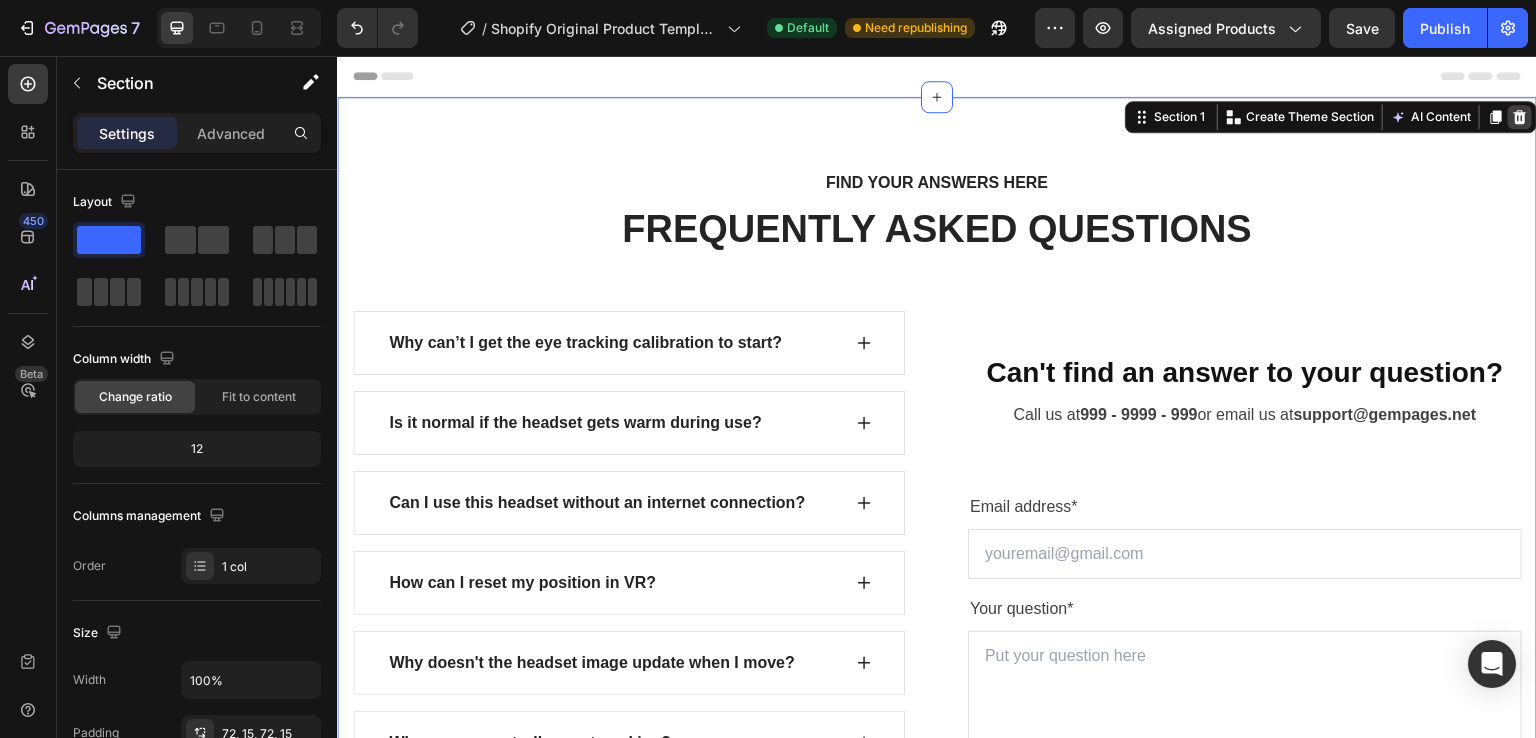 click 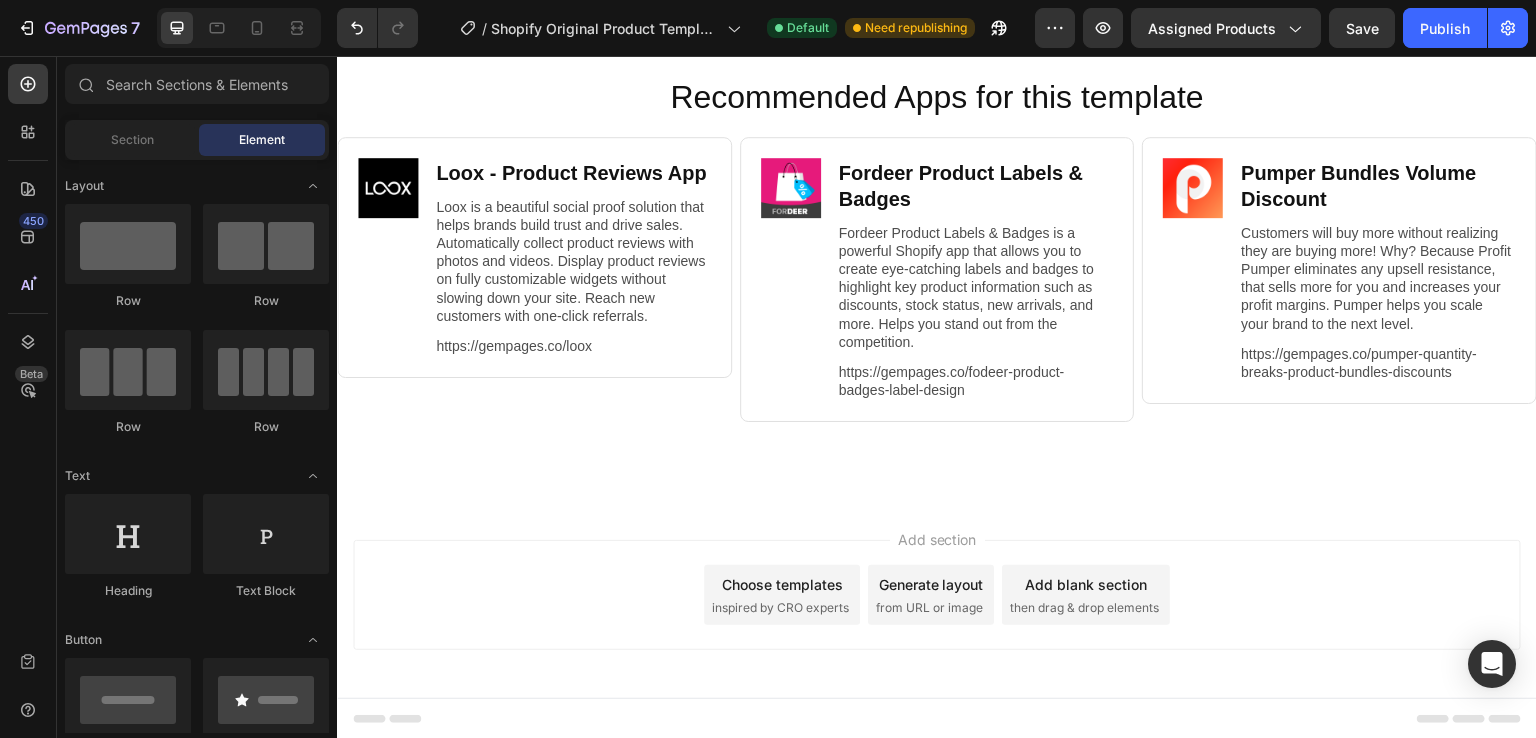 scroll, scrollTop: 0, scrollLeft: 0, axis: both 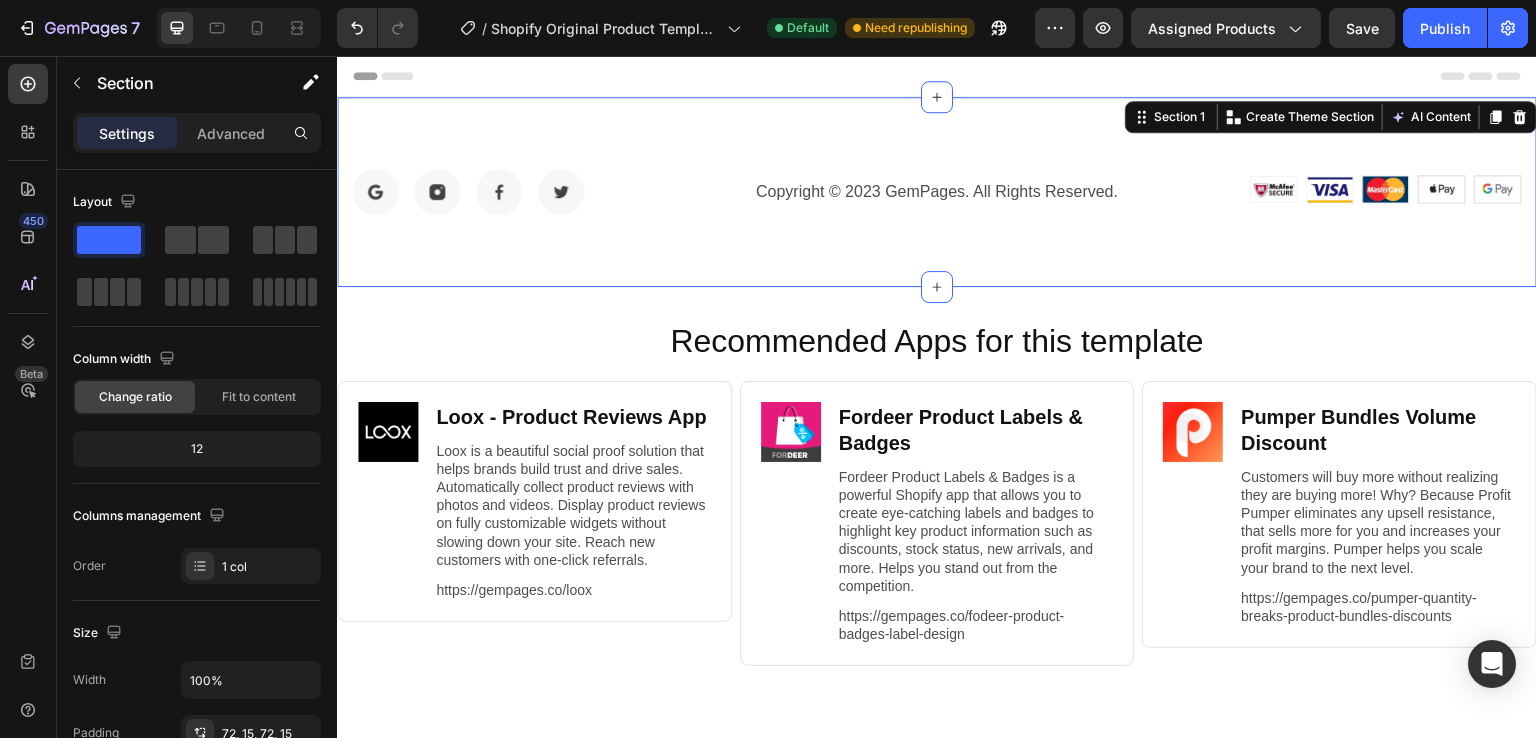 click on "Image Image Image Image Row Copyright © 2023 GemPages. All Rights Reserved. Text block Image Image Image Image Image Row Row Section 1   You can create reusable sections Create Theme Section AI Content Write with GemAI What would you like to describe here? Tone and Voice Persuasive Product Show more Generate" at bounding box center [937, 192] 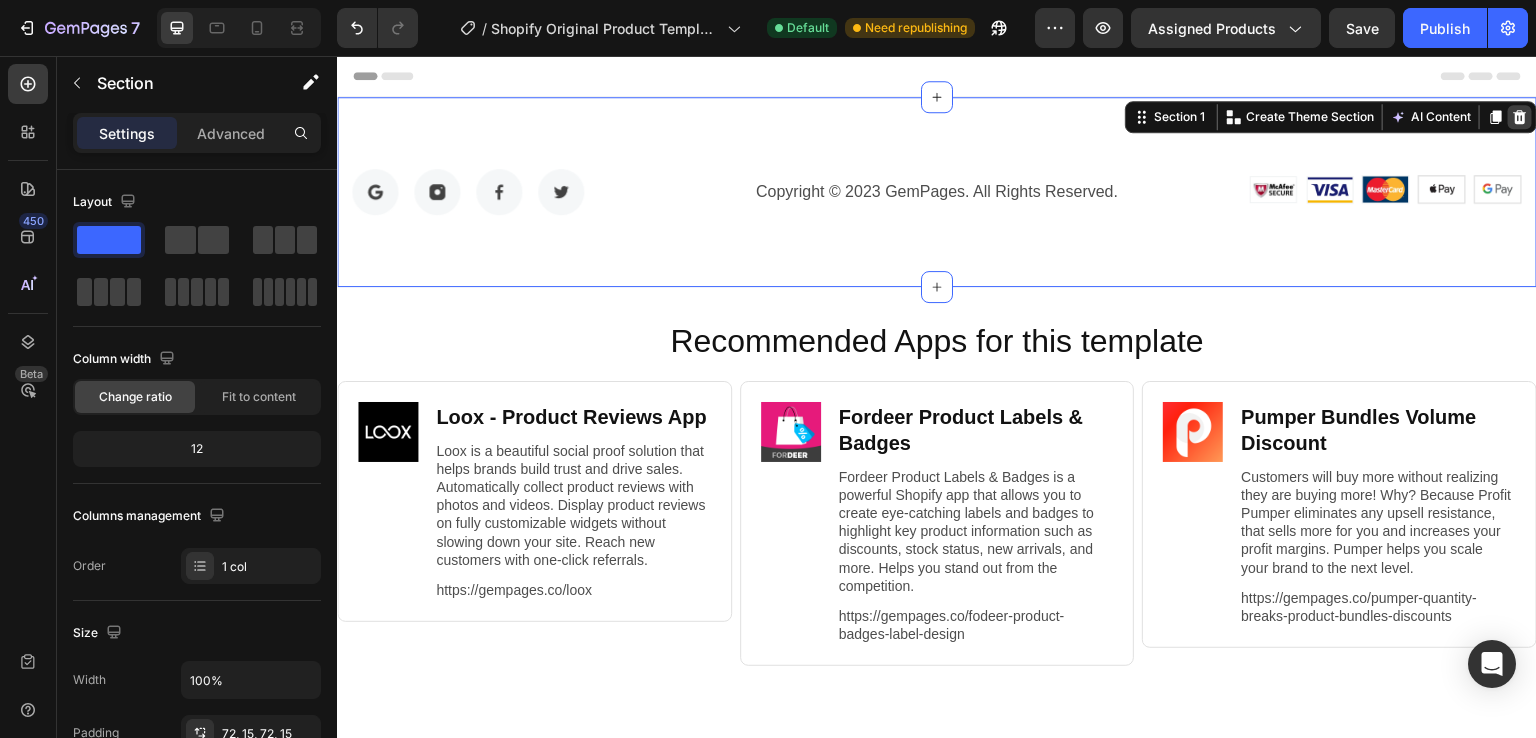 click 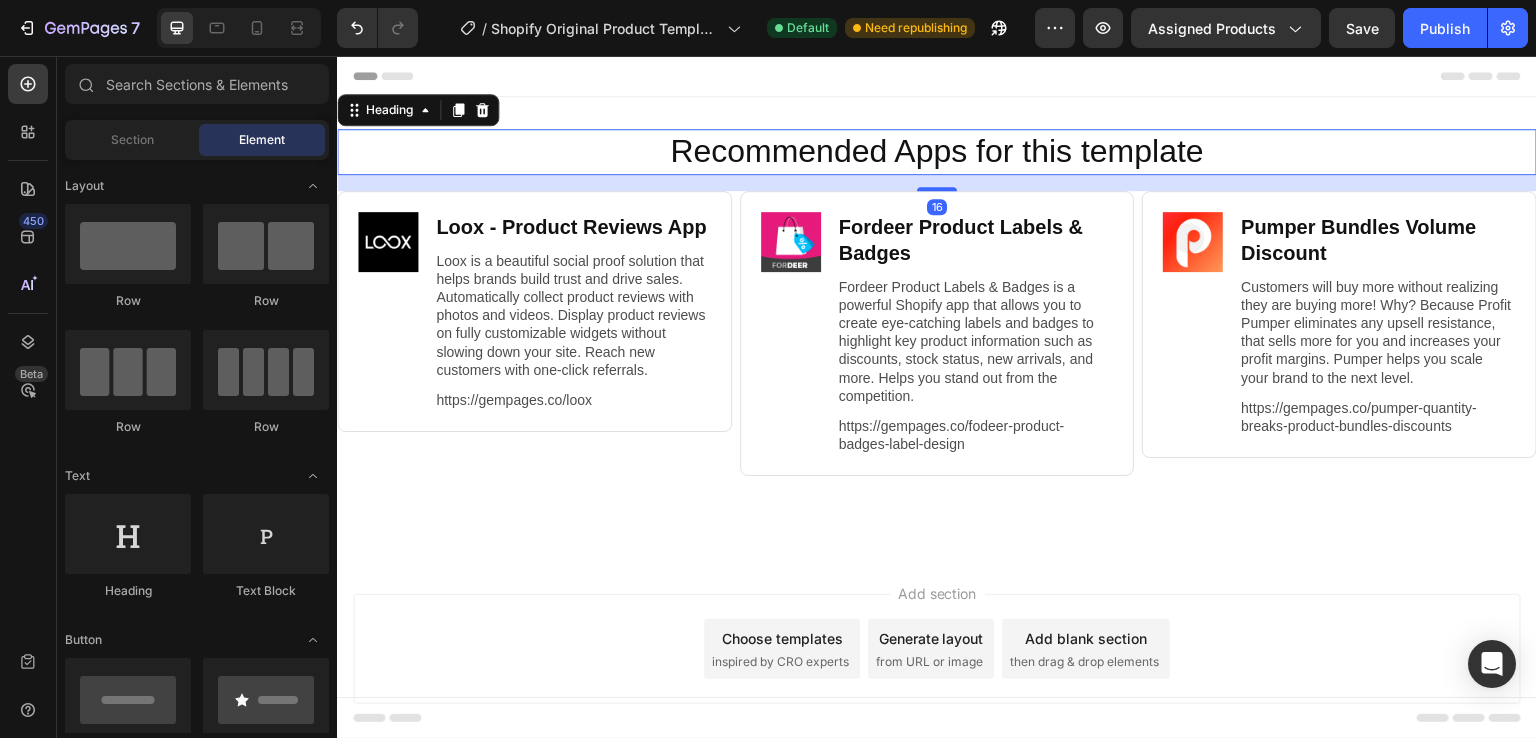 click on "Recommended Apps for this template" at bounding box center [937, 152] 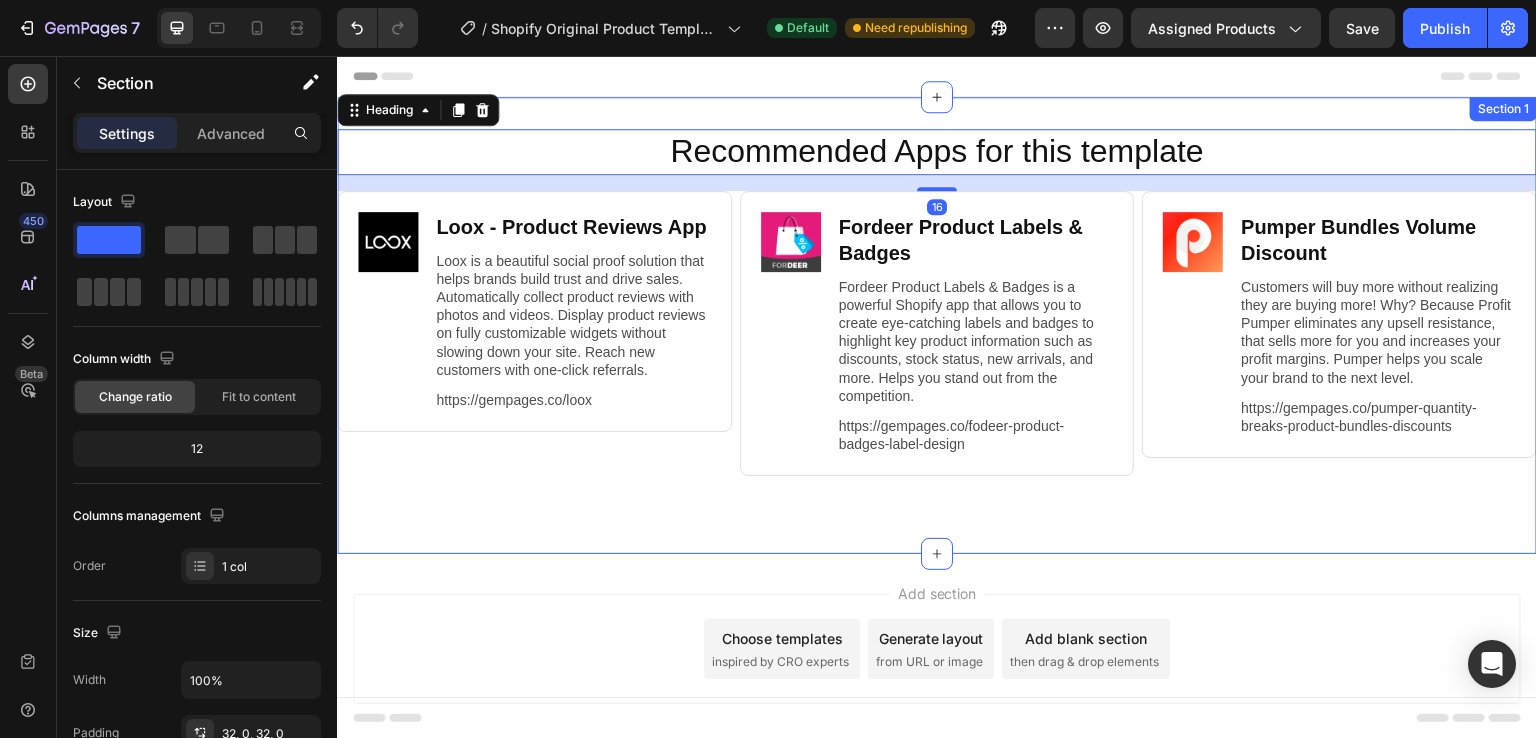 click on "Section 1" at bounding box center [1503, 109] 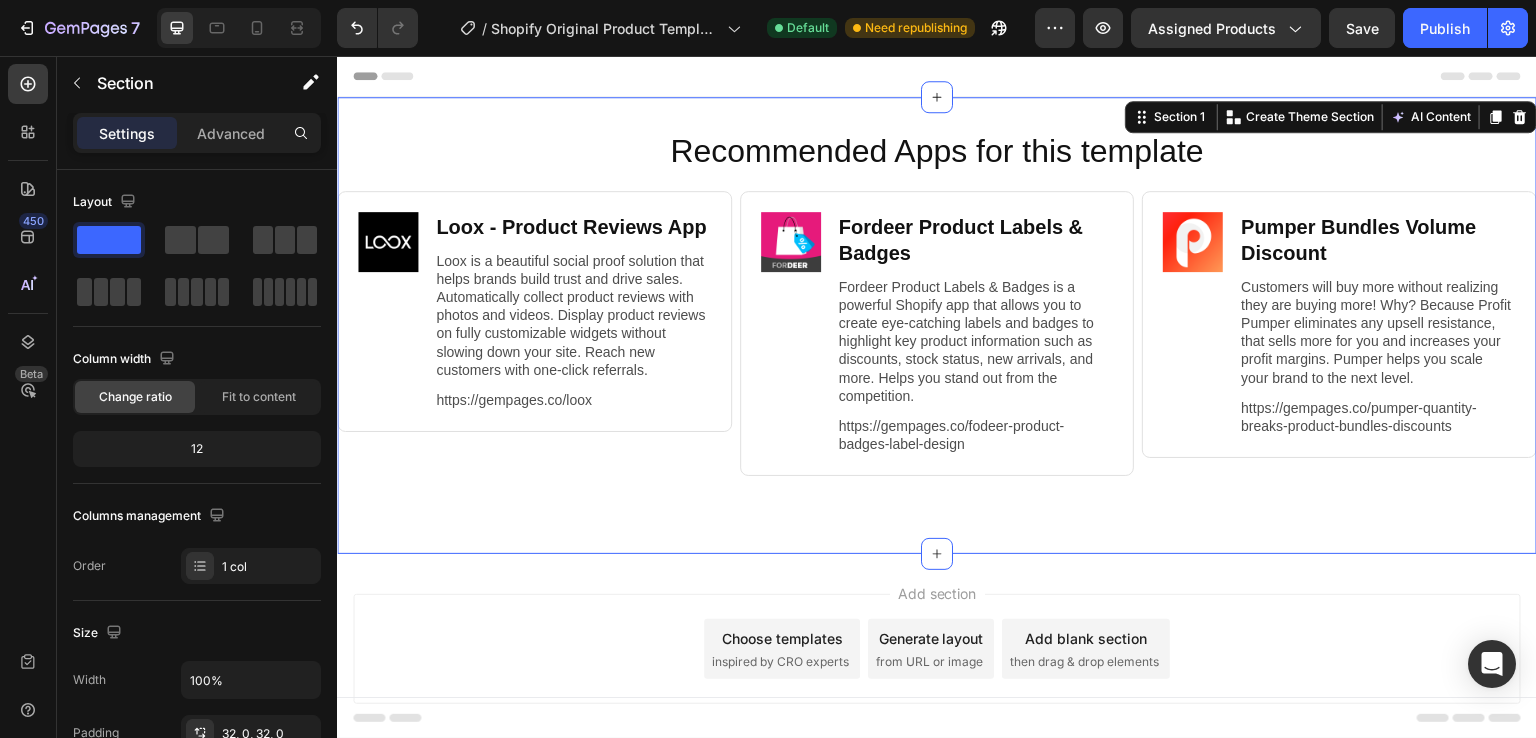 click on "Section 1   You can create reusable sections Create Theme Section AI Content Write with GemAI What would you like to describe here? Tone and Voice Persuasive Product Ballon à odeur pour chien Show more Generate" at bounding box center [1331, 117] 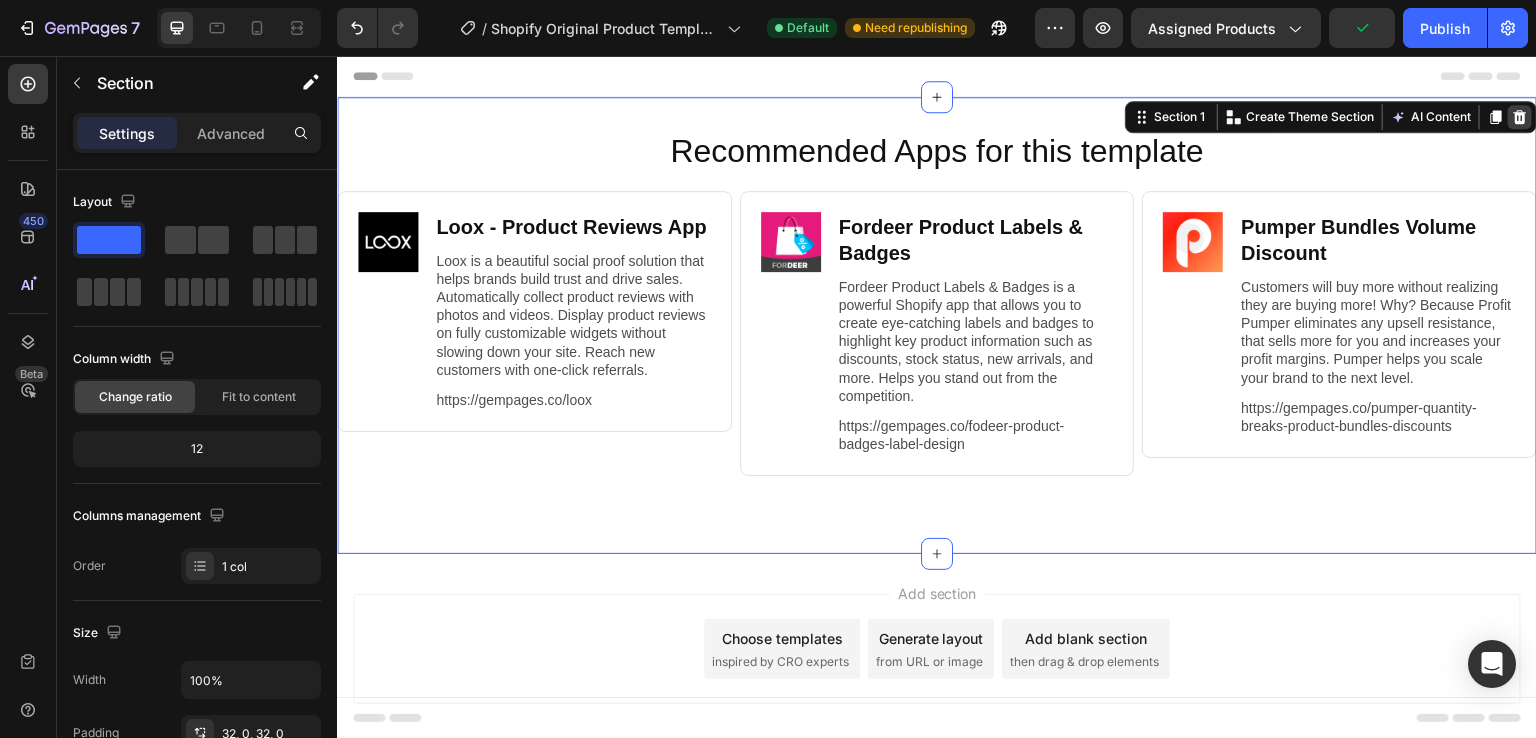 click 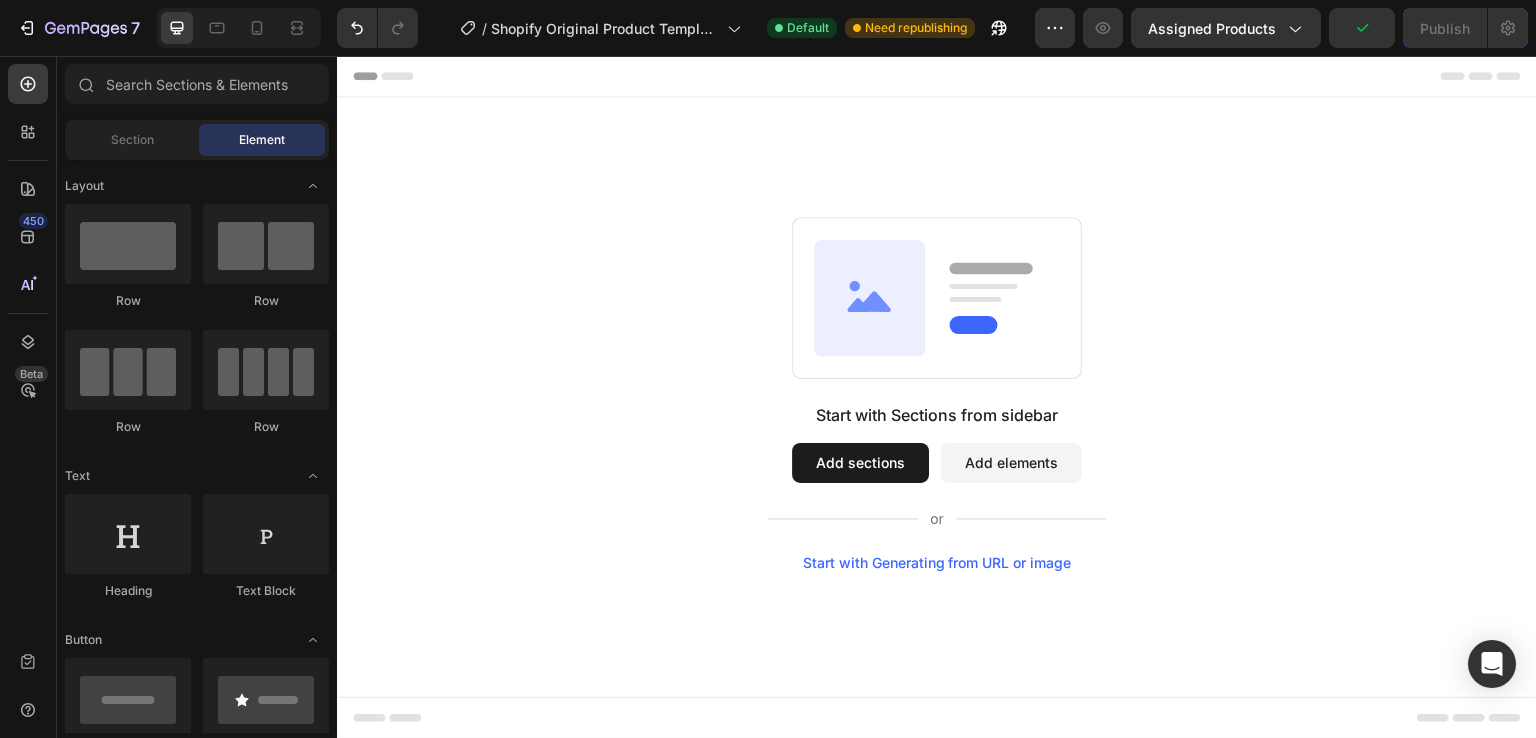 click on "Start with Sections from sidebar Add sections Add elements Start with Generating from URL or image" at bounding box center [937, 394] 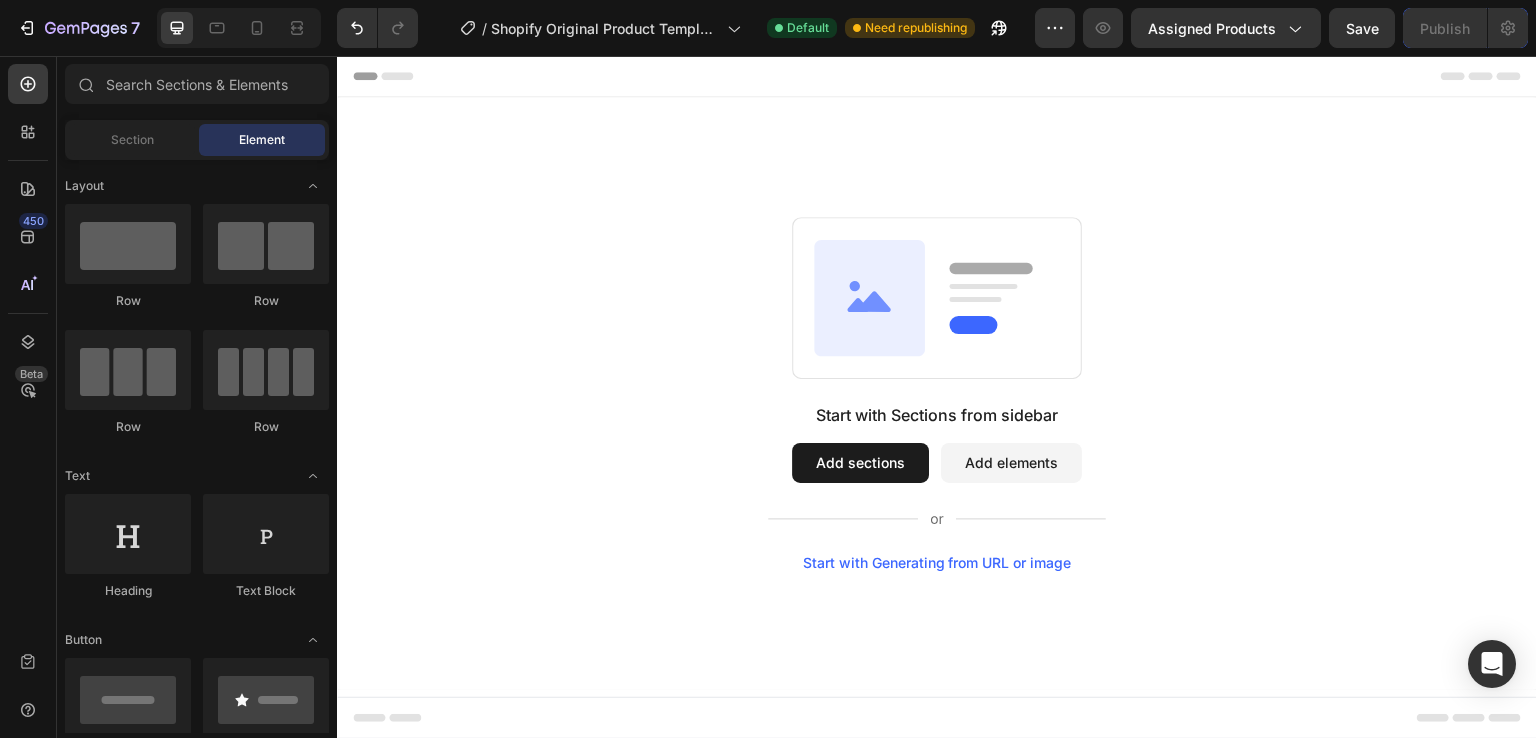 click on "Start with Sections from sidebar Add sections Add elements Start with Generating from URL or image" at bounding box center [937, 394] 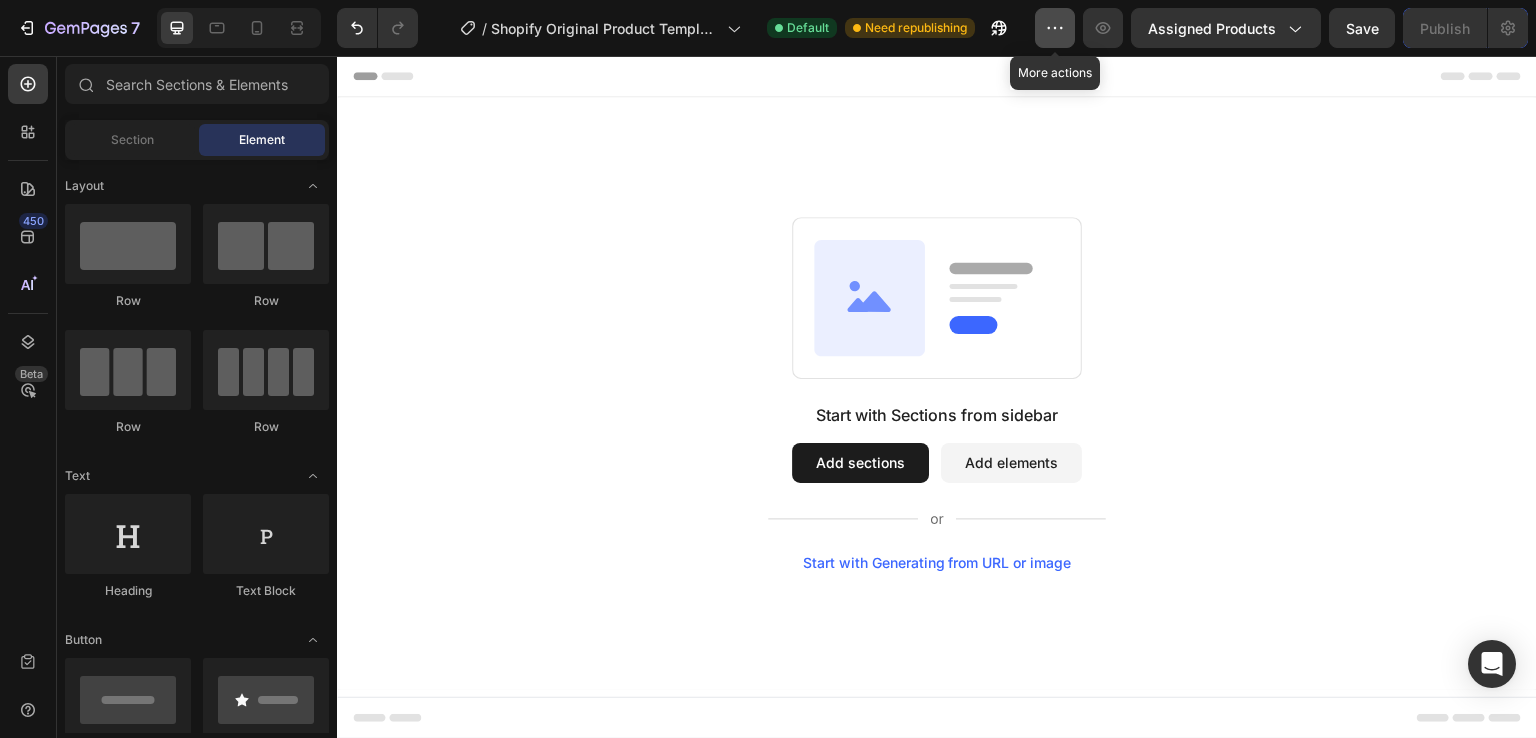 click 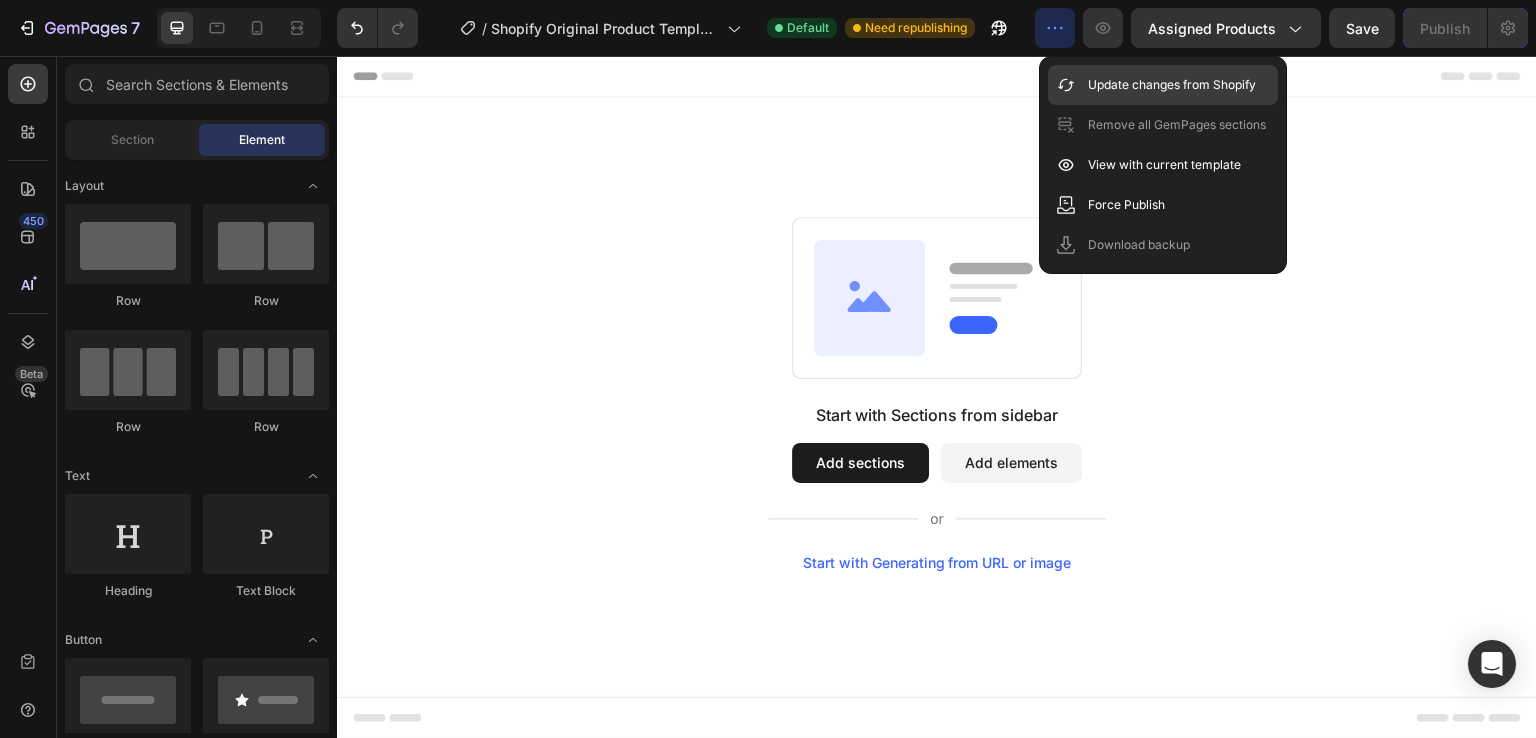 click on "Update changes from Shopify" at bounding box center (1172, 85) 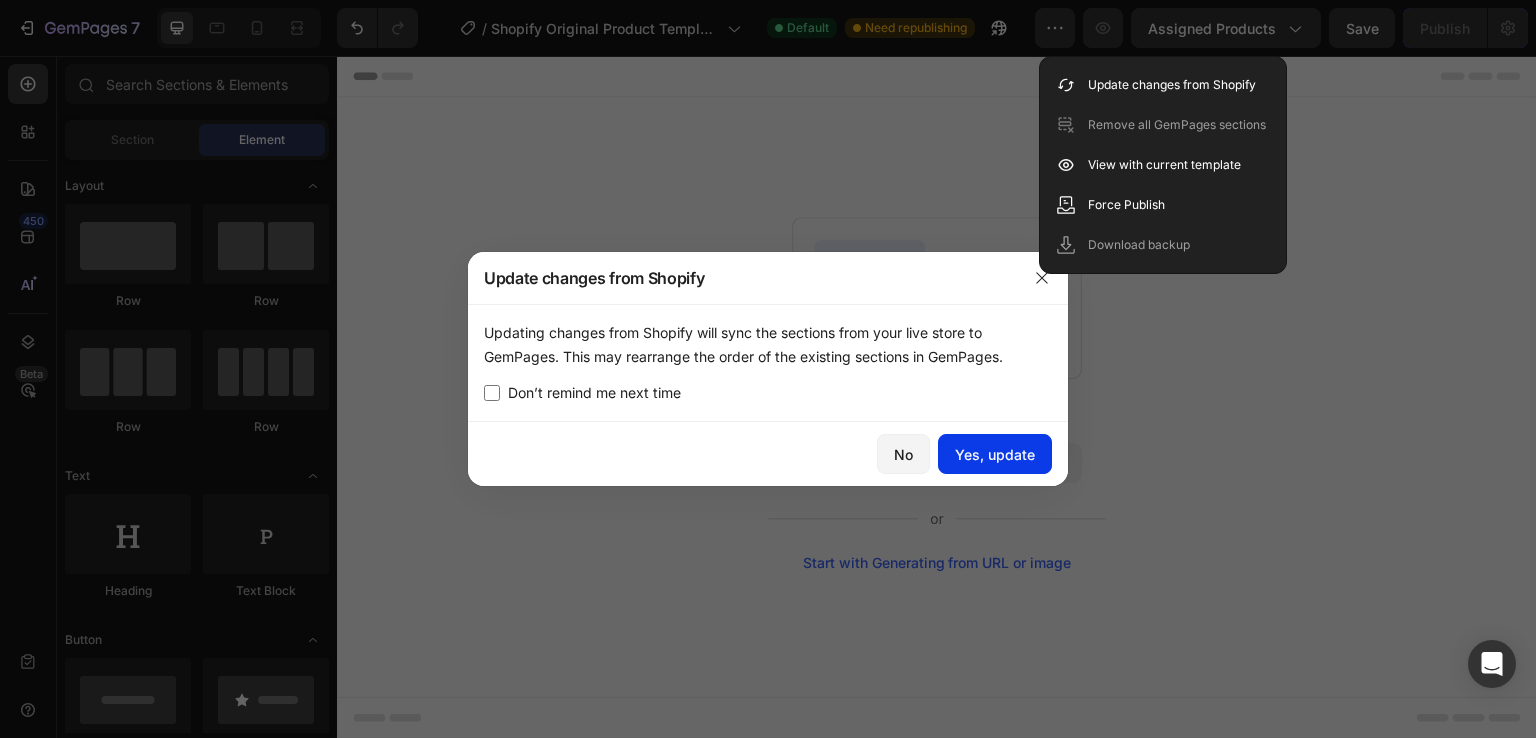 click on "Yes, update" at bounding box center [995, 454] 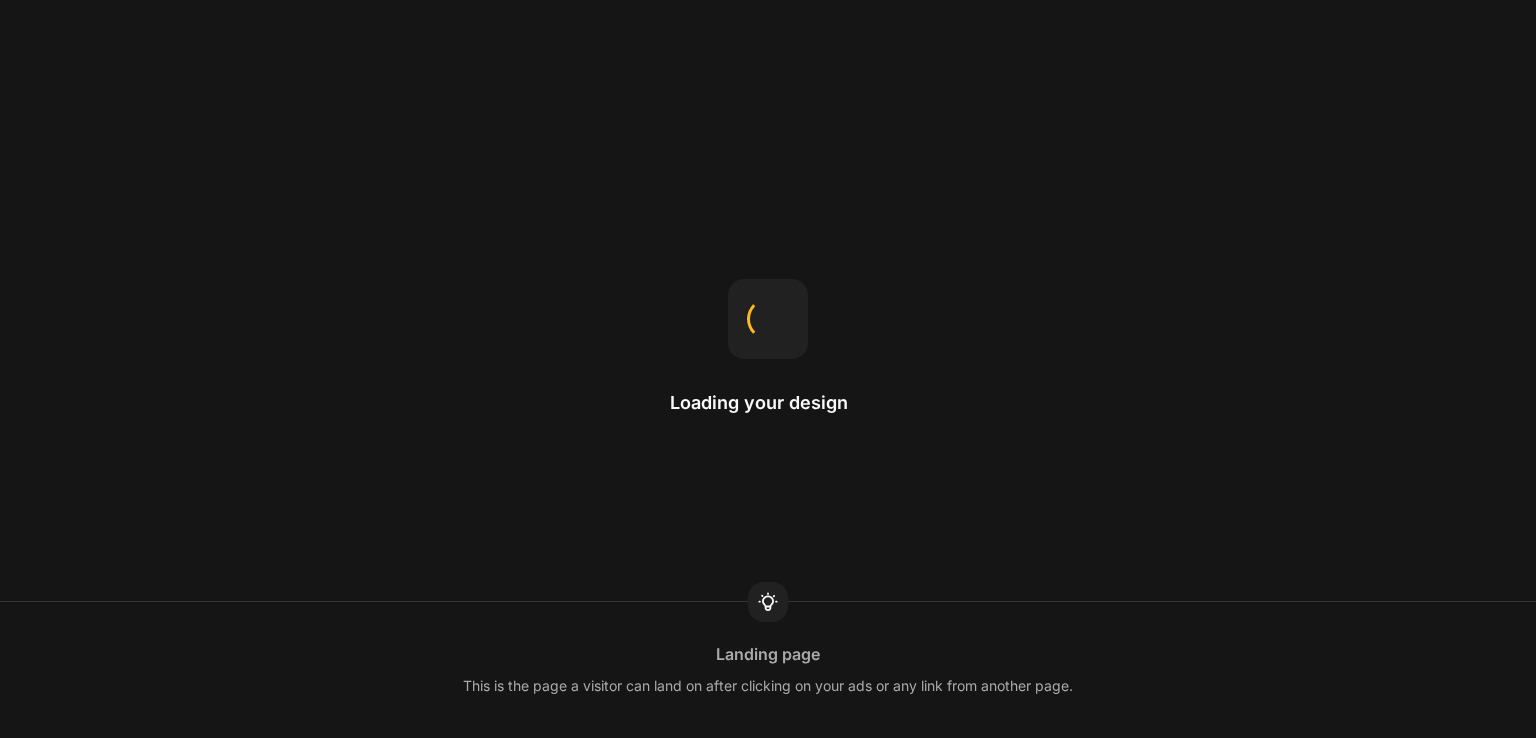 scroll, scrollTop: 0, scrollLeft: 0, axis: both 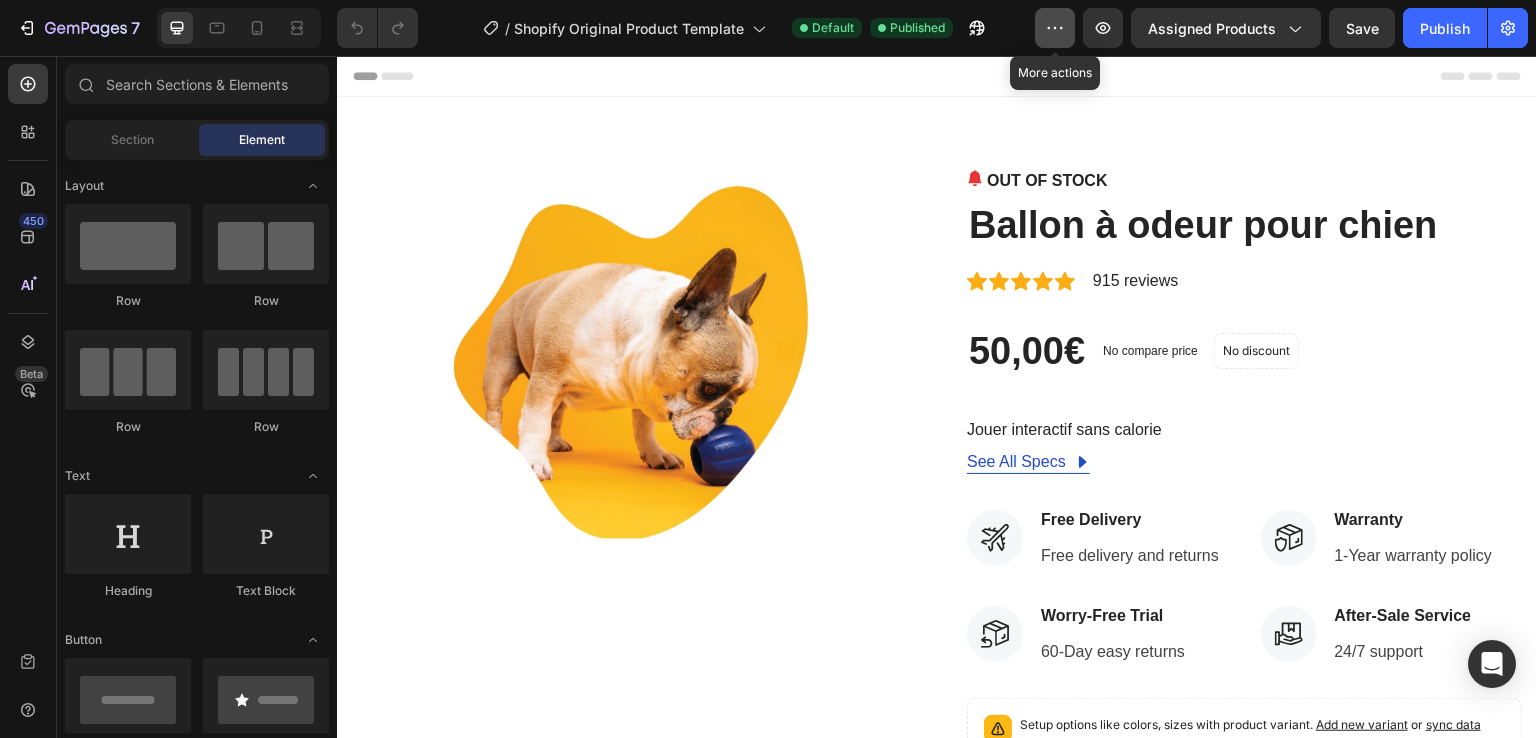 click 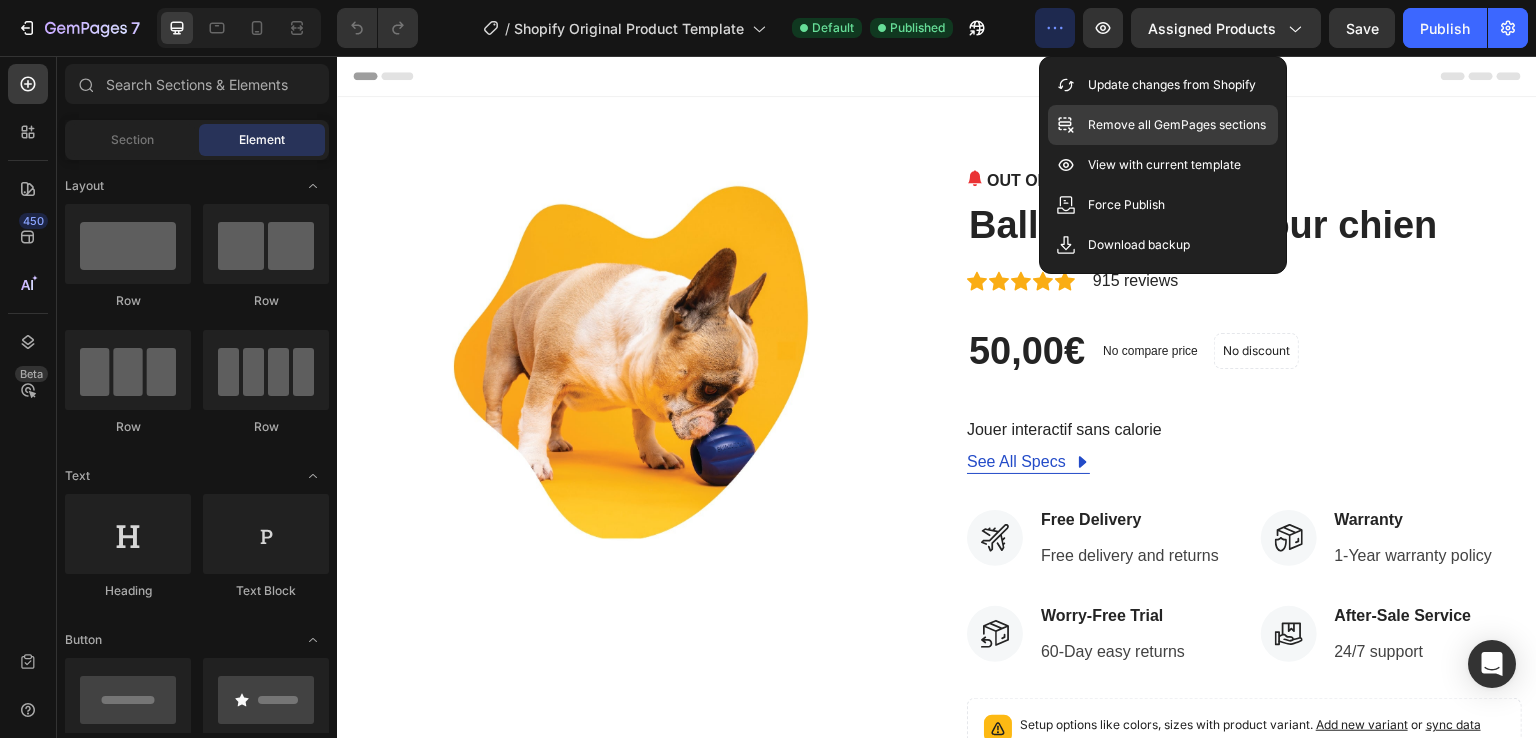 click on "Remove all GemPages sections" at bounding box center (1177, 125) 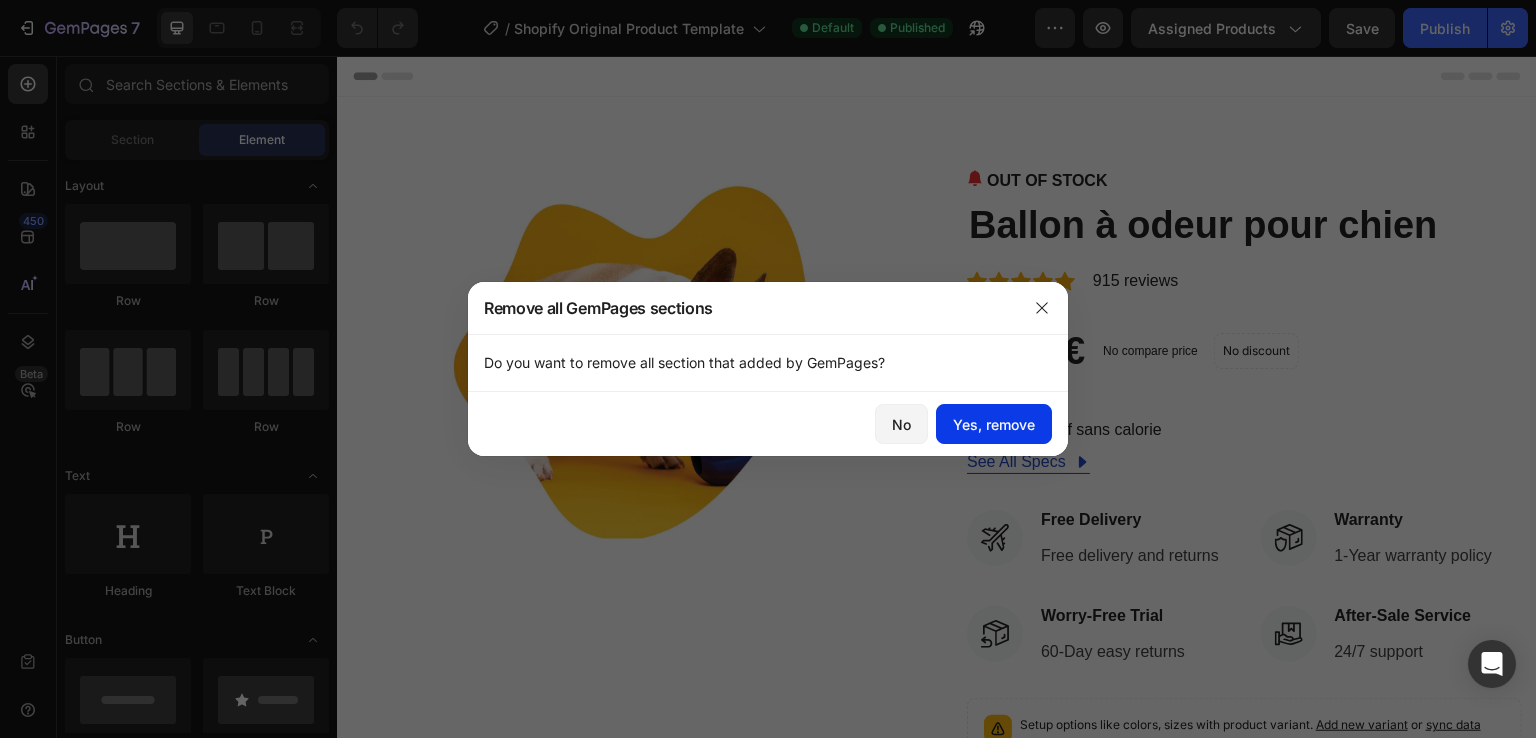 click on "Yes, remove" 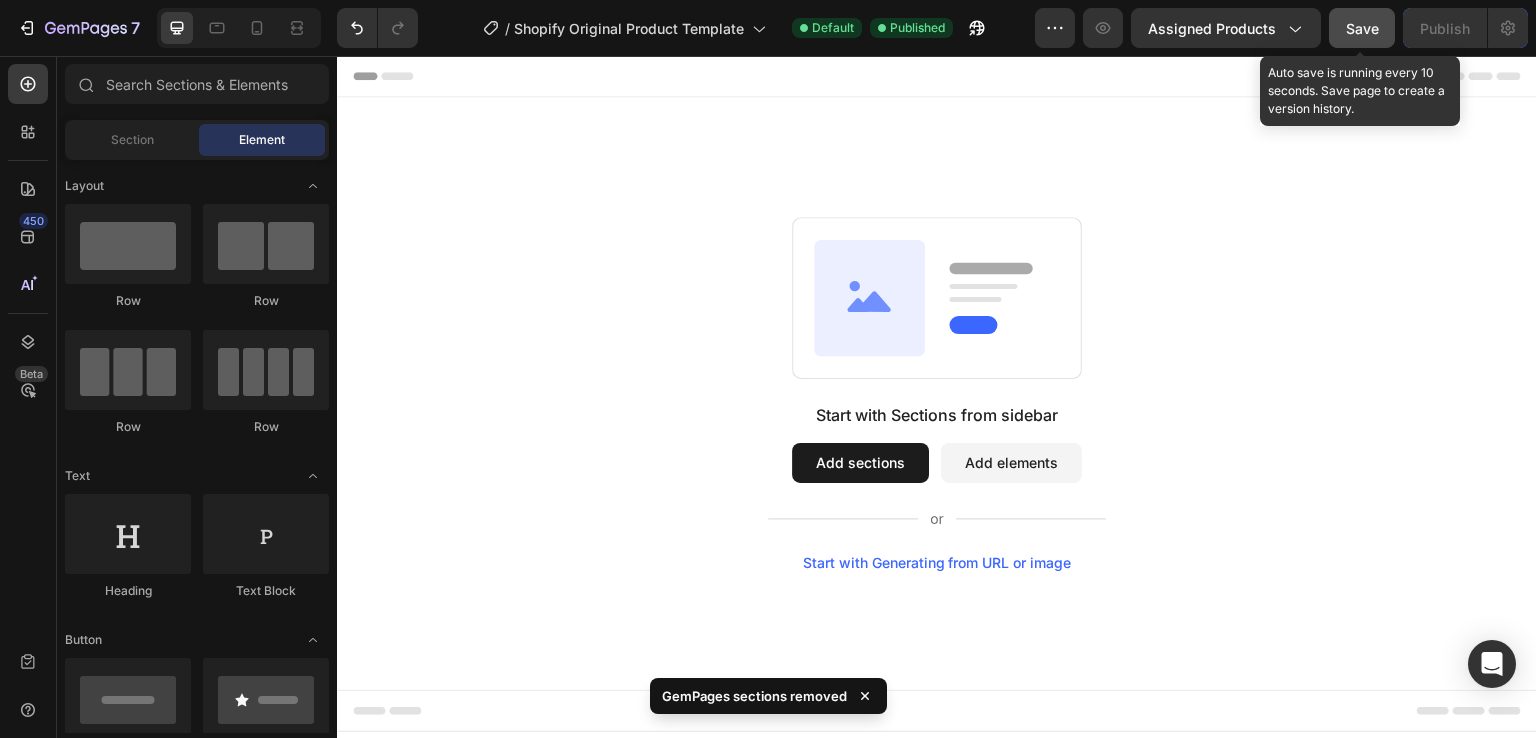 click on "Save" at bounding box center [1362, 28] 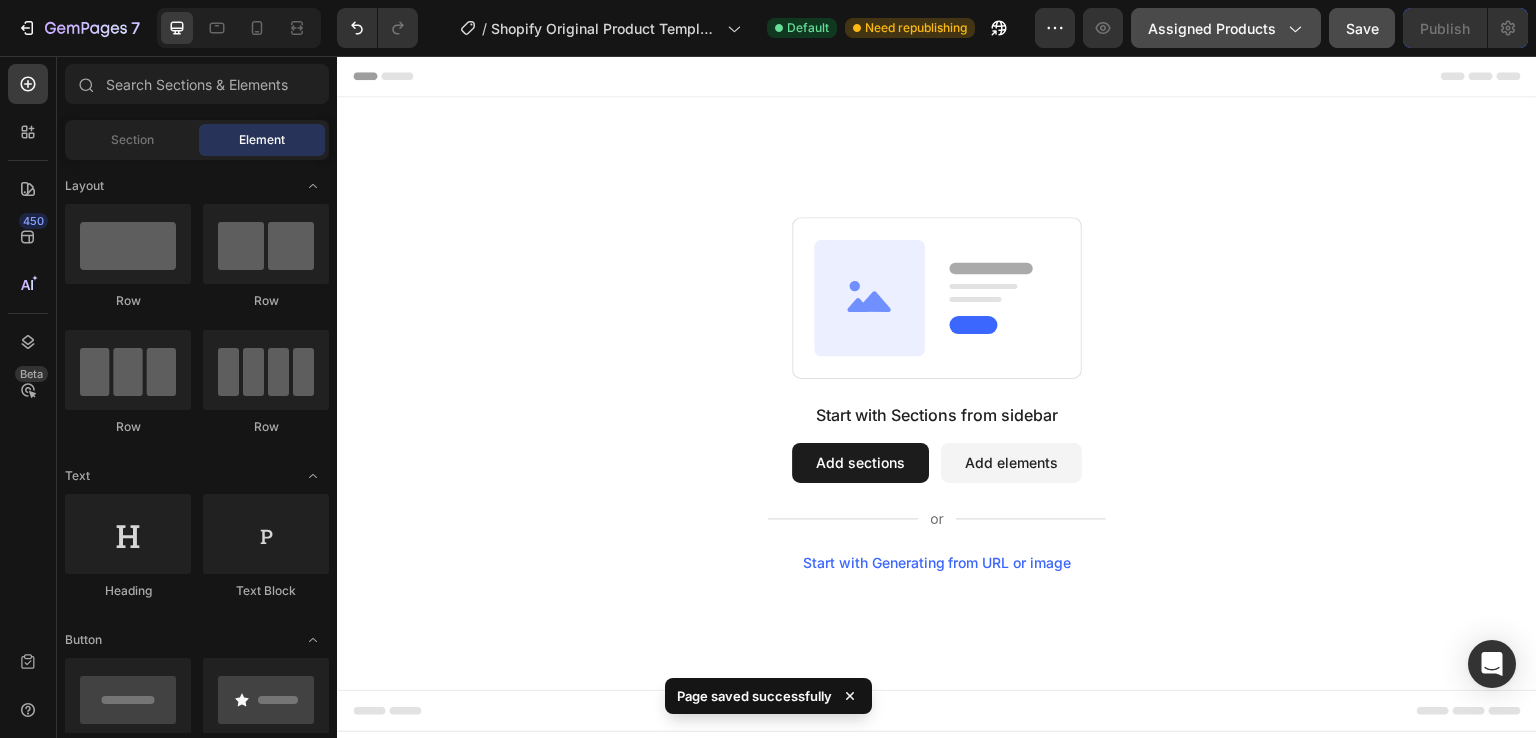 click on "Assigned Products" at bounding box center [1226, 28] 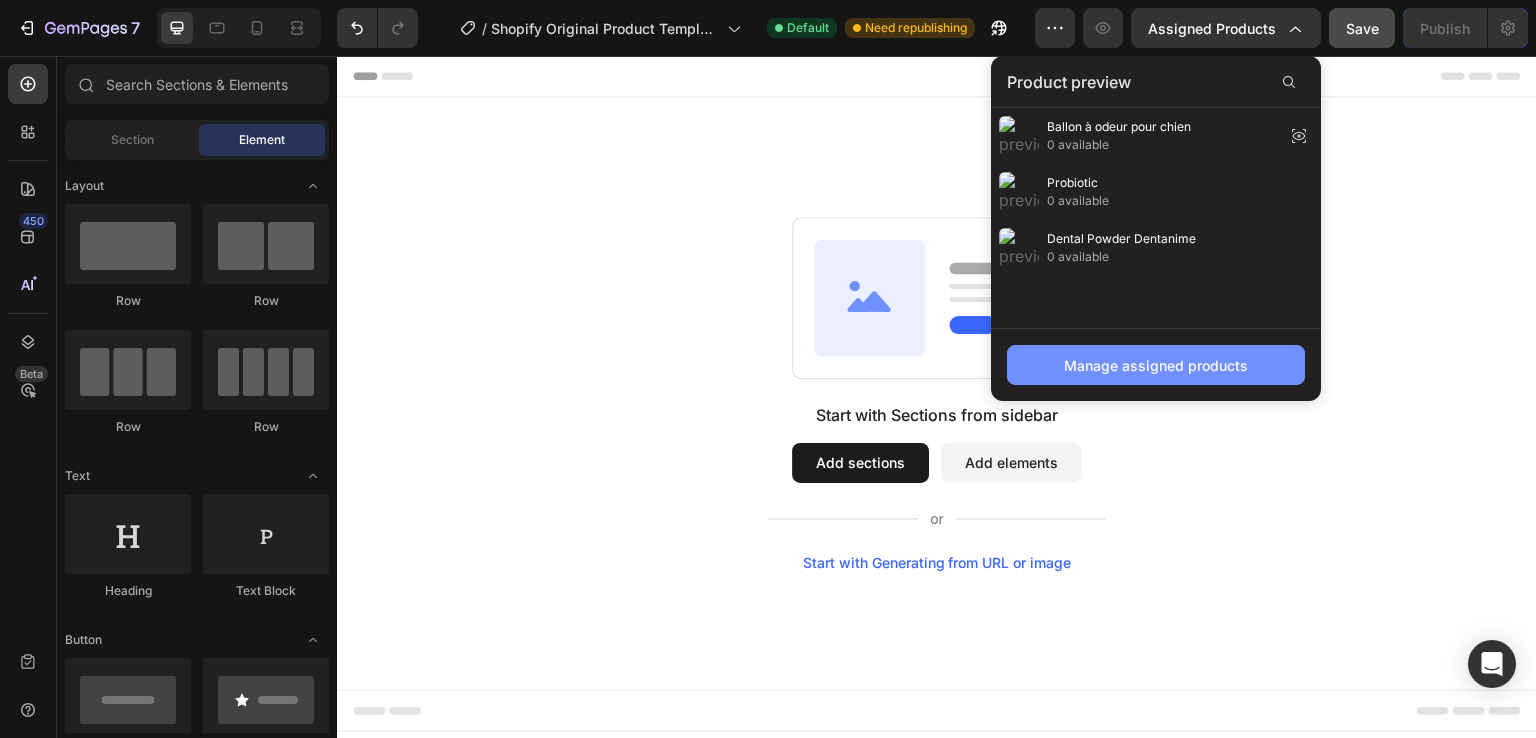 drag, startPoint x: 1204, startPoint y: 181, endPoint x: 1264, endPoint y: 377, distance: 204.97804 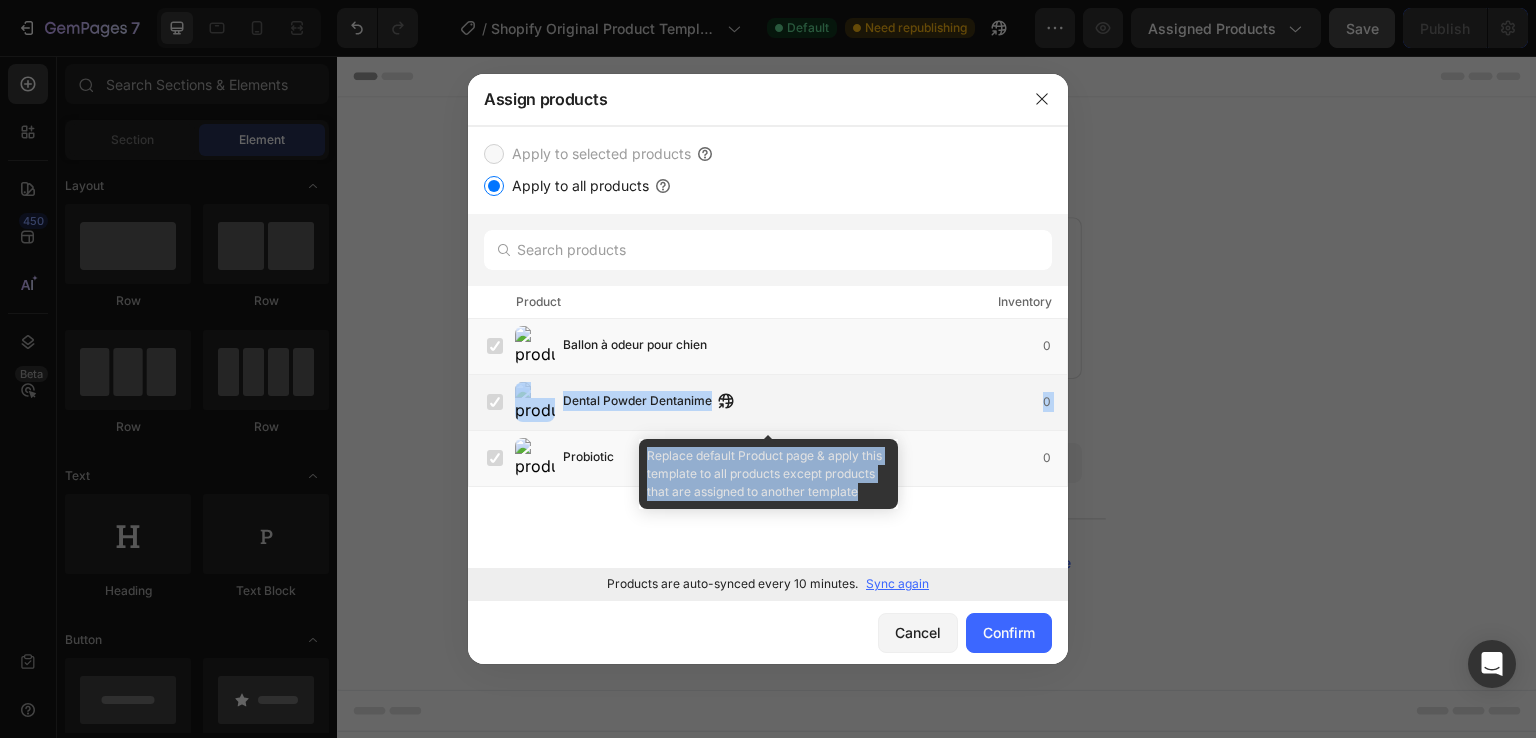 drag, startPoint x: 493, startPoint y: 450, endPoint x: 499, endPoint y: 416, distance: 34.525352 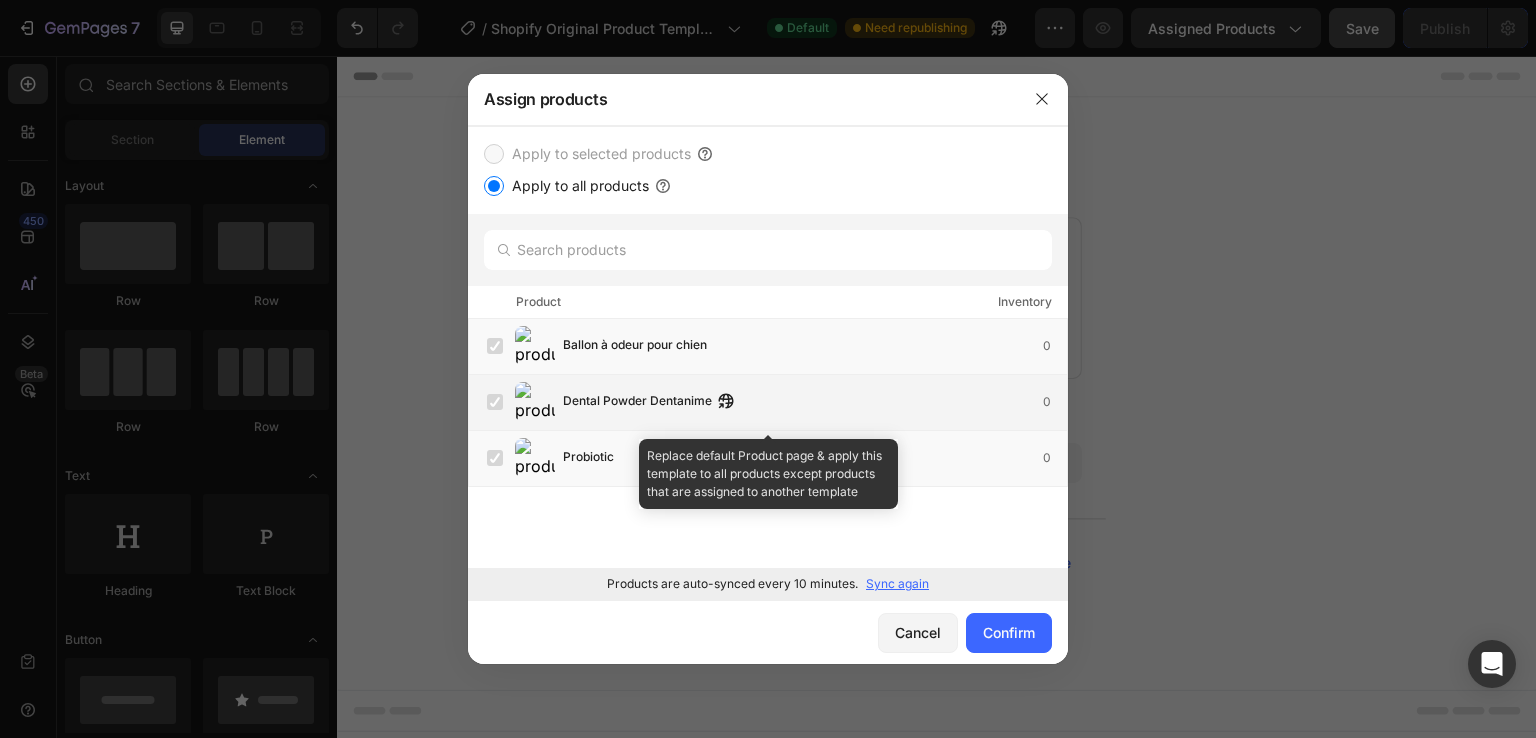 click on "Dental Powder Dentanime 0" at bounding box center [777, 402] 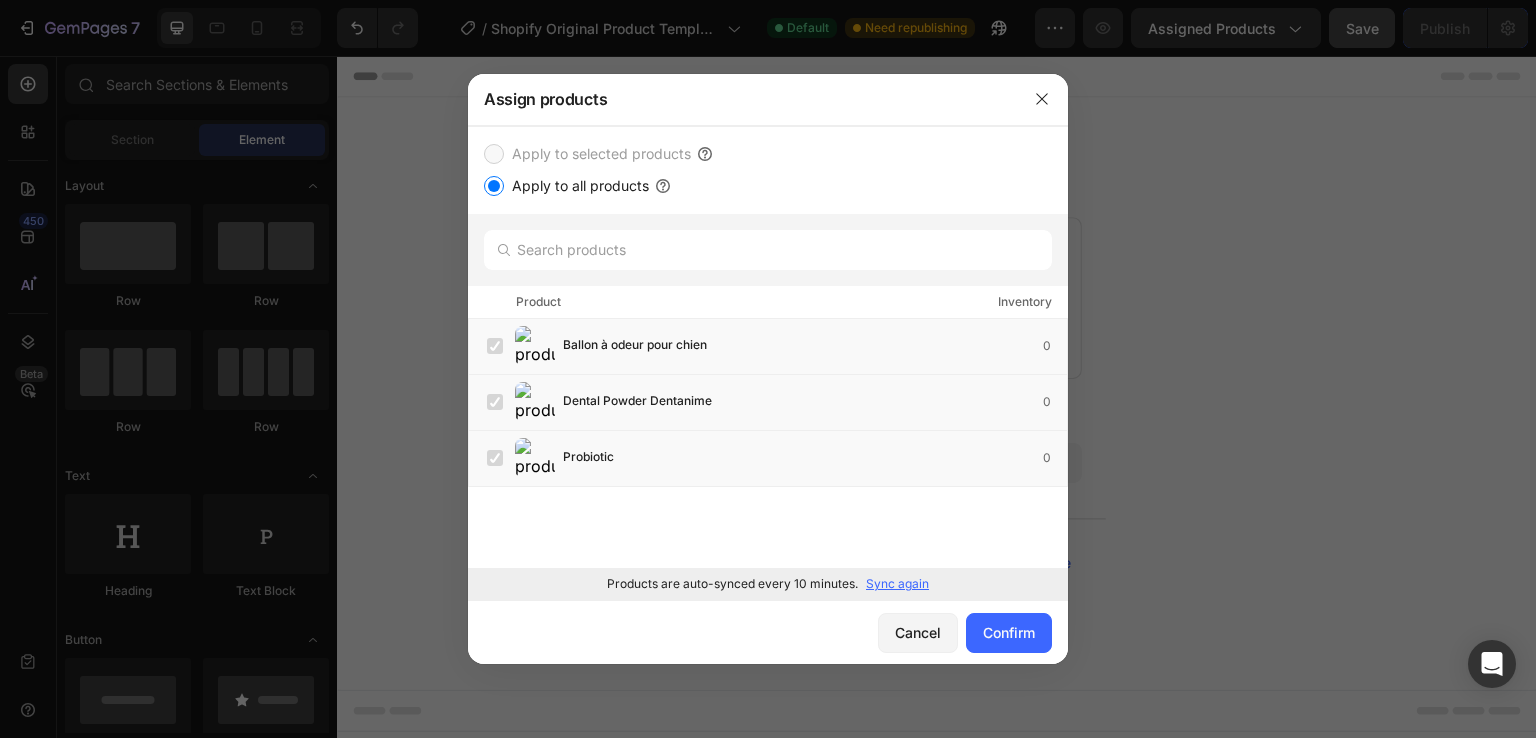 click on "Apply to selected products Apply to all products" at bounding box center [768, 170] 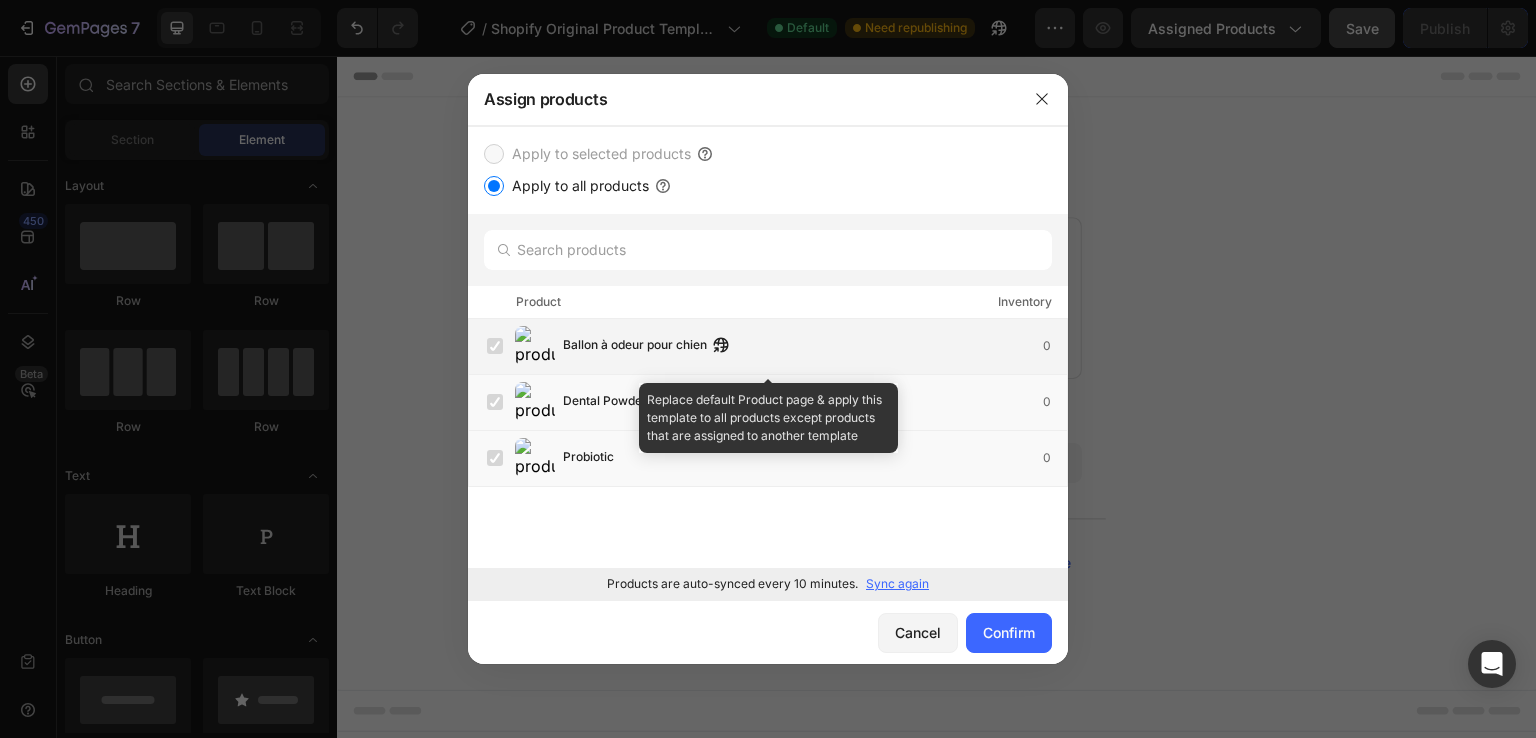 click at bounding box center [495, 346] 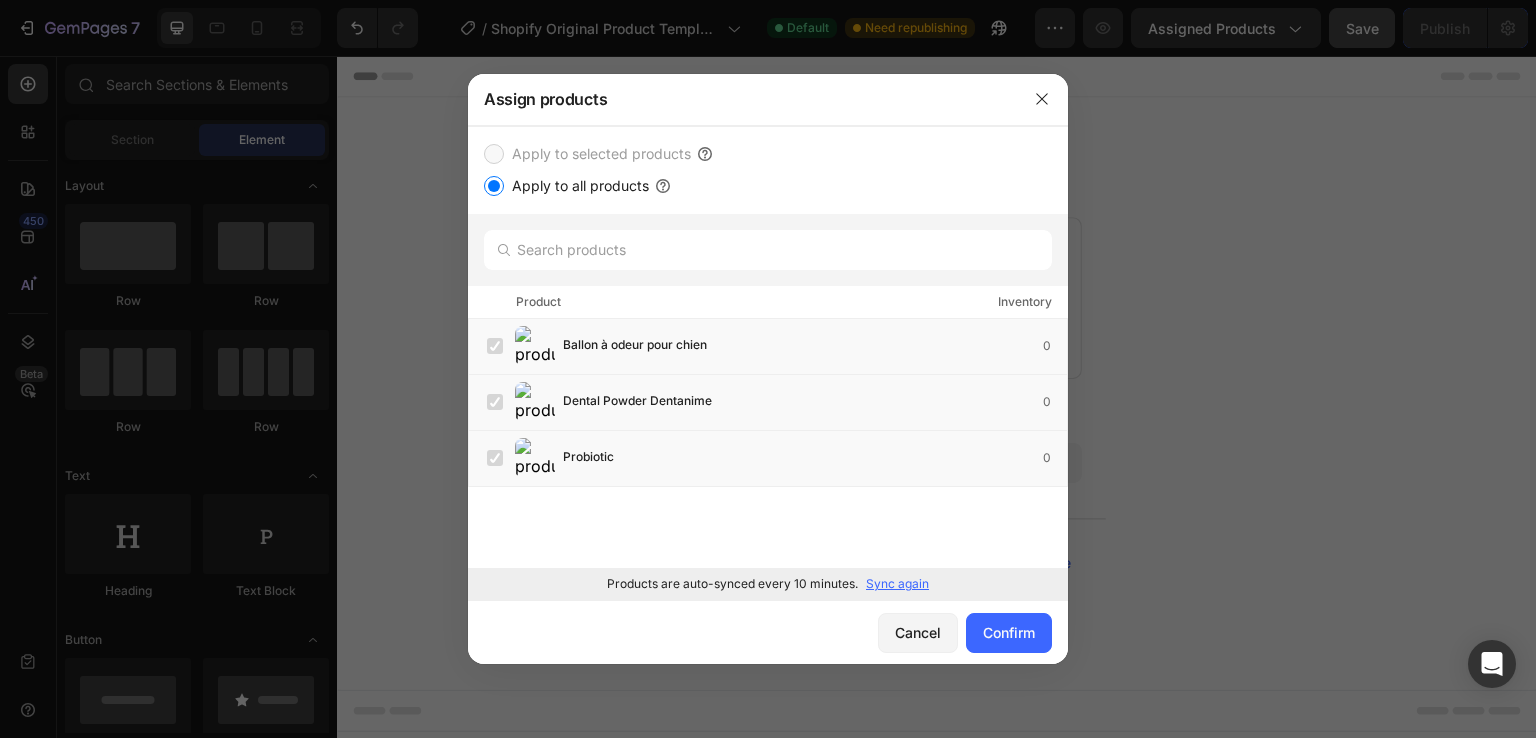 click on "Apply to all products" at bounding box center (768, 186) 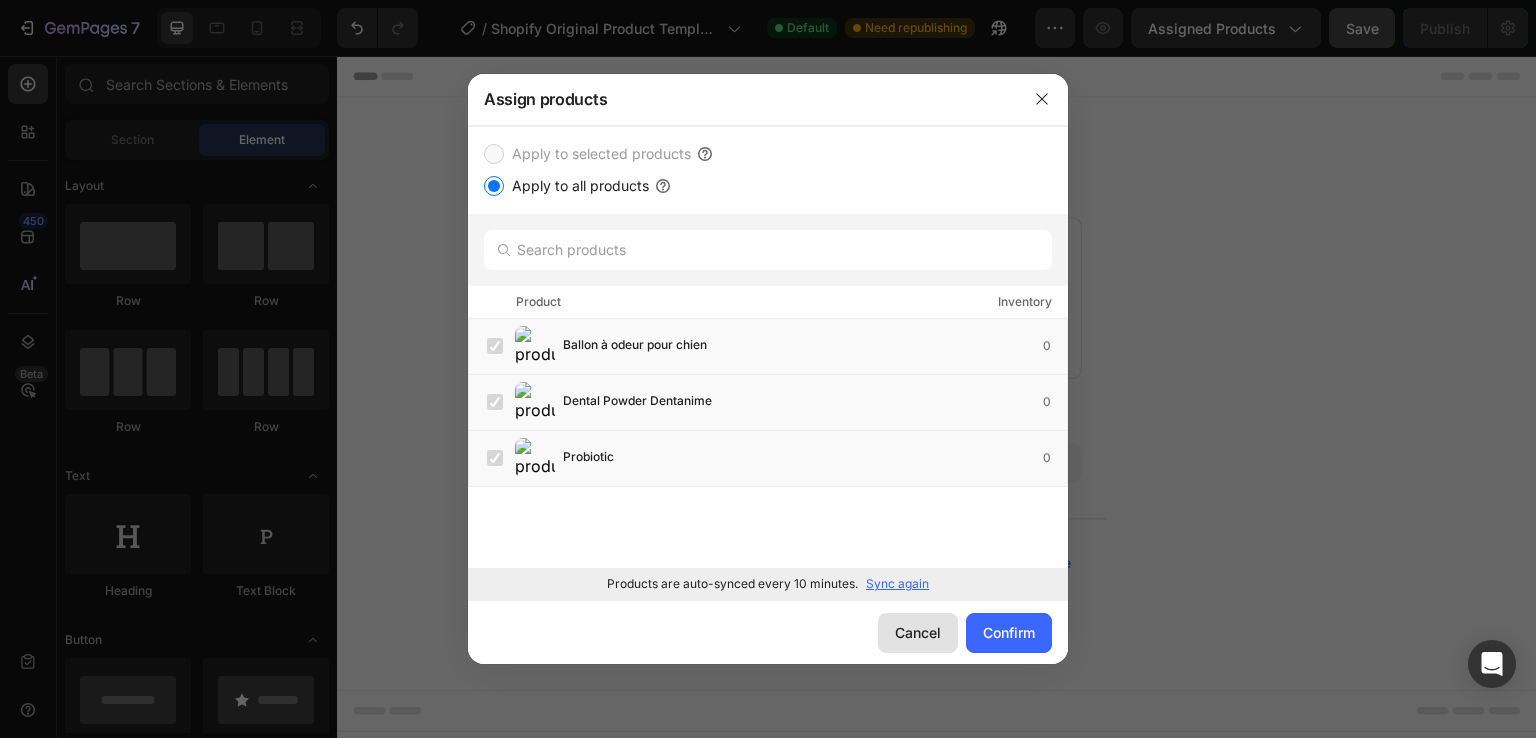 click on "Cancel" 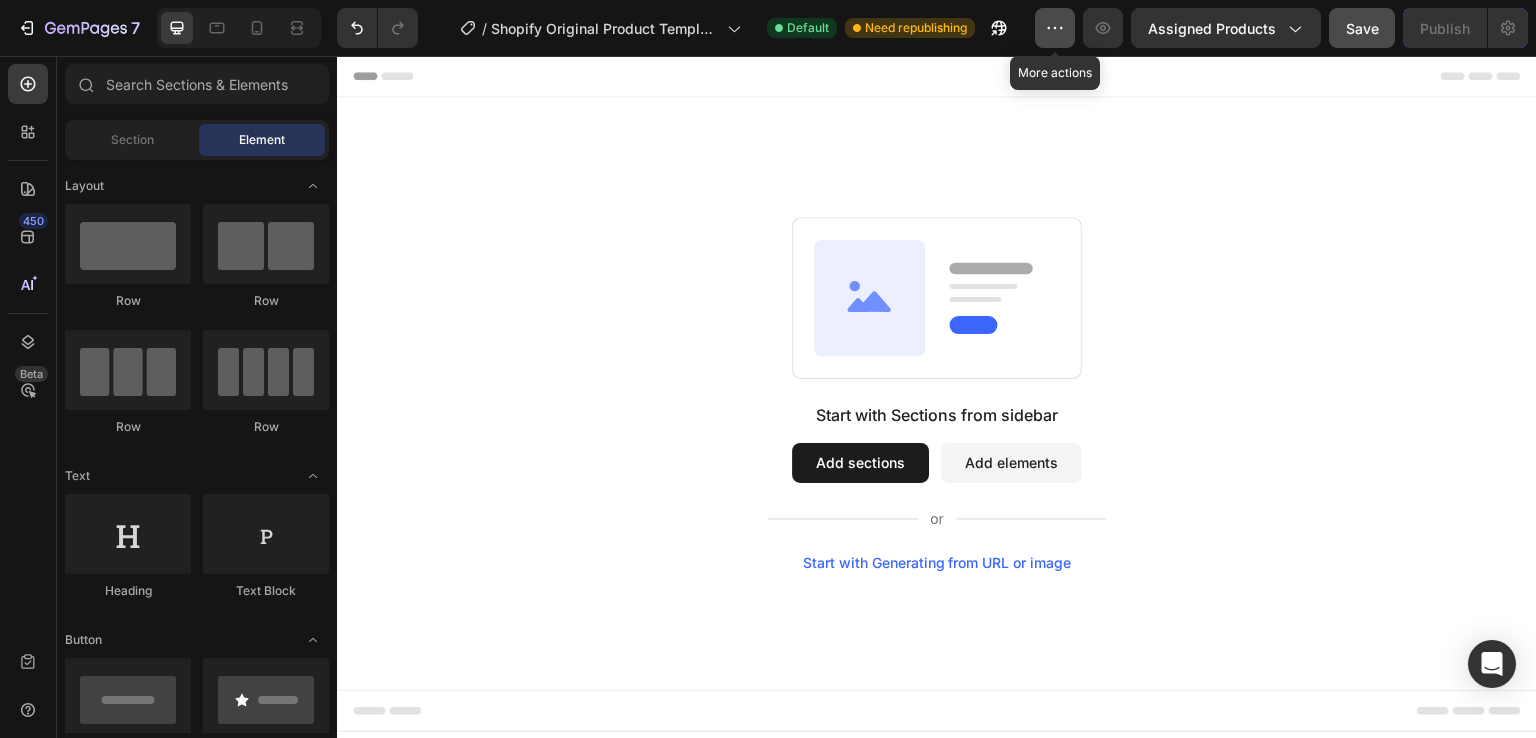 click 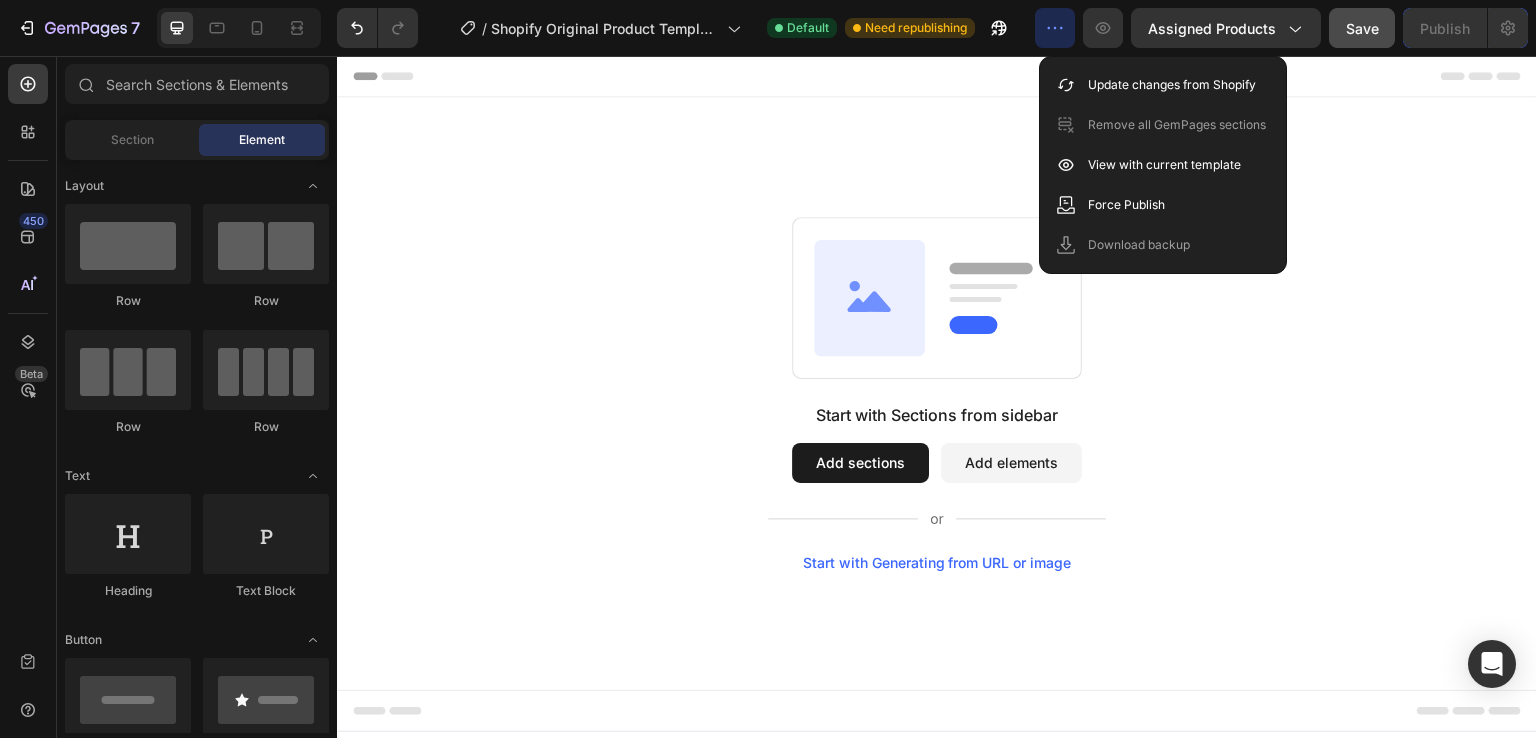 click on "Start with Sections from sidebar Add sections Add elements Start with Generating from URL or image" at bounding box center (937, 393) 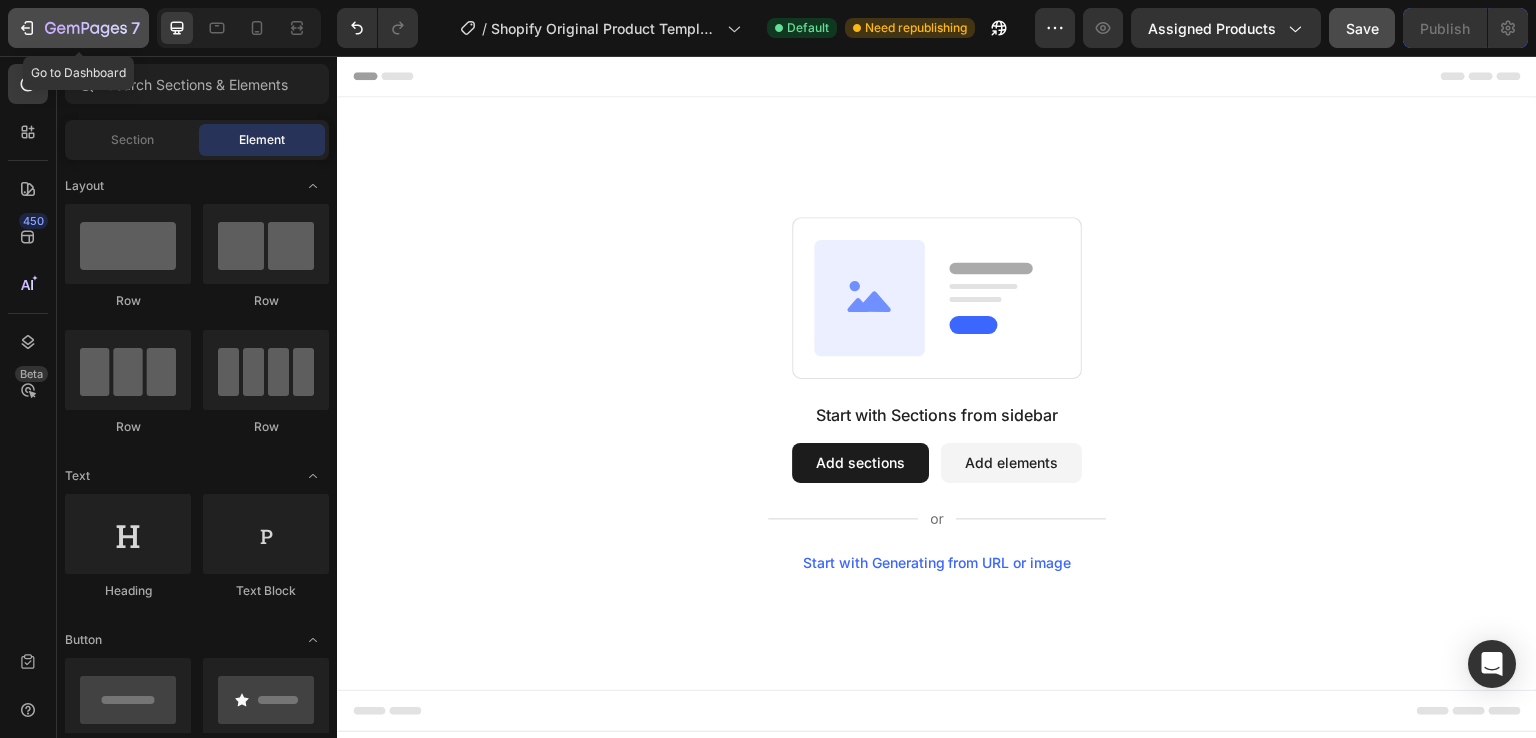click 